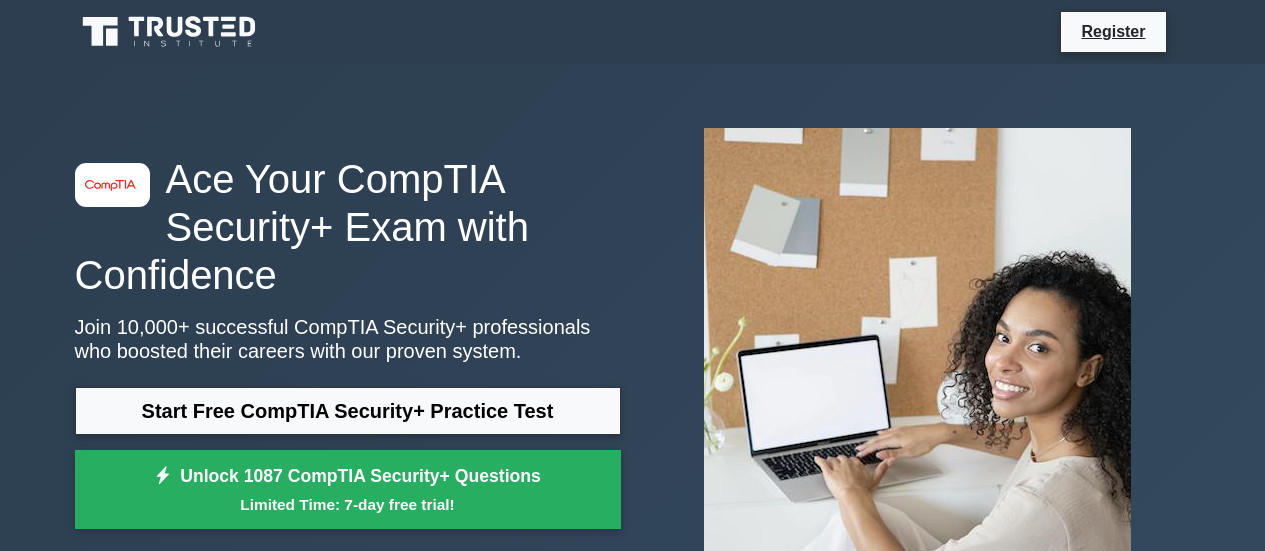 scroll, scrollTop: 0, scrollLeft: 0, axis: both 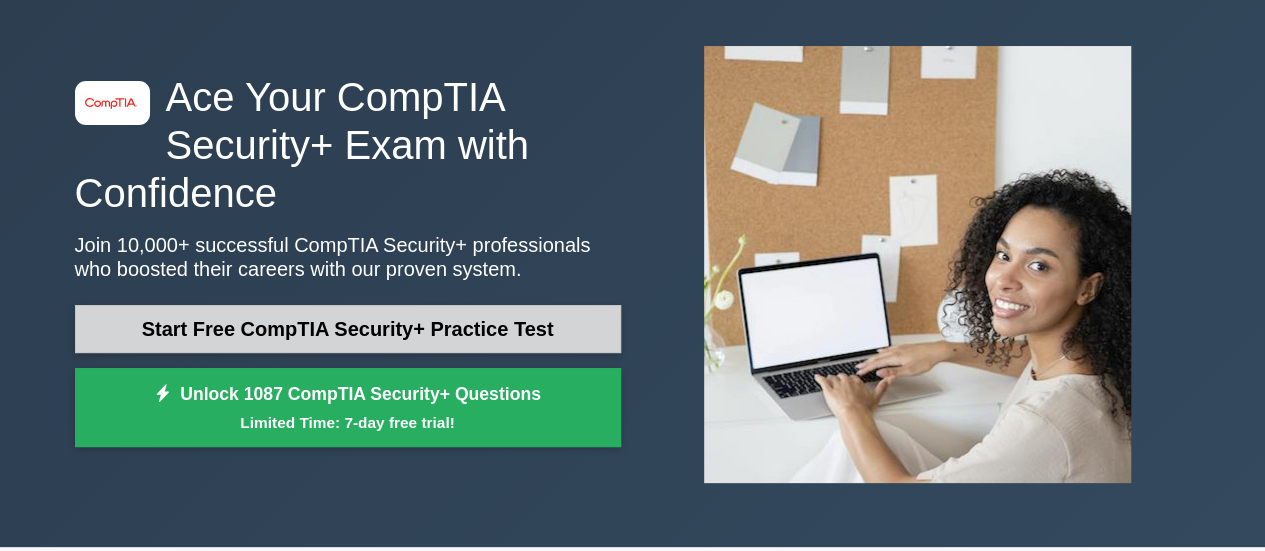 click on "Start Free CompTIA Security+ Practice Test" at bounding box center (348, 329) 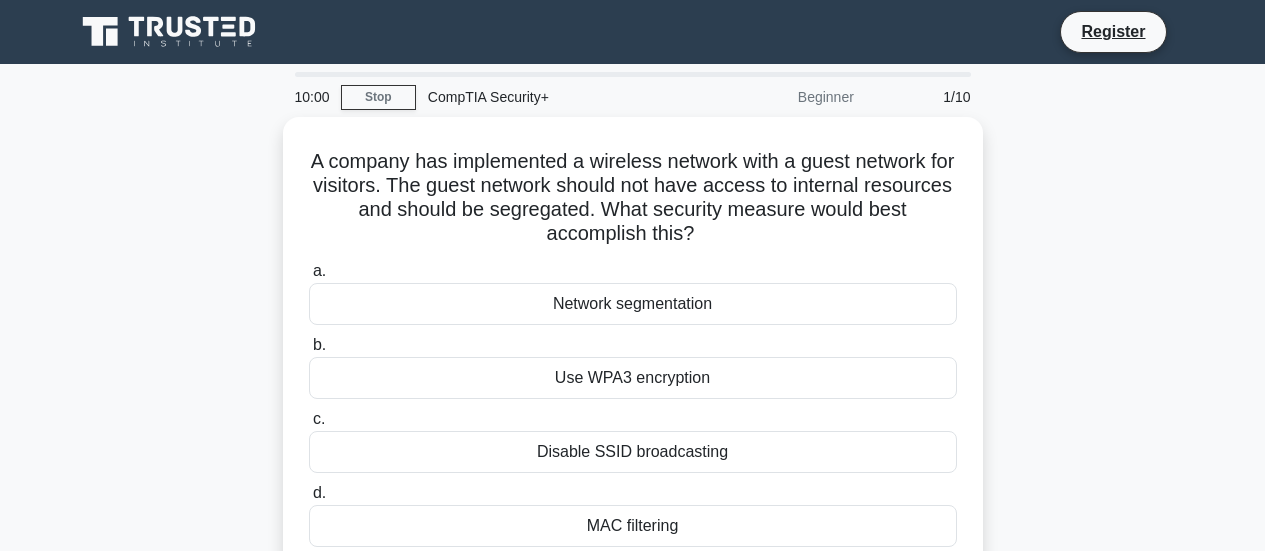 scroll, scrollTop: 0, scrollLeft: 0, axis: both 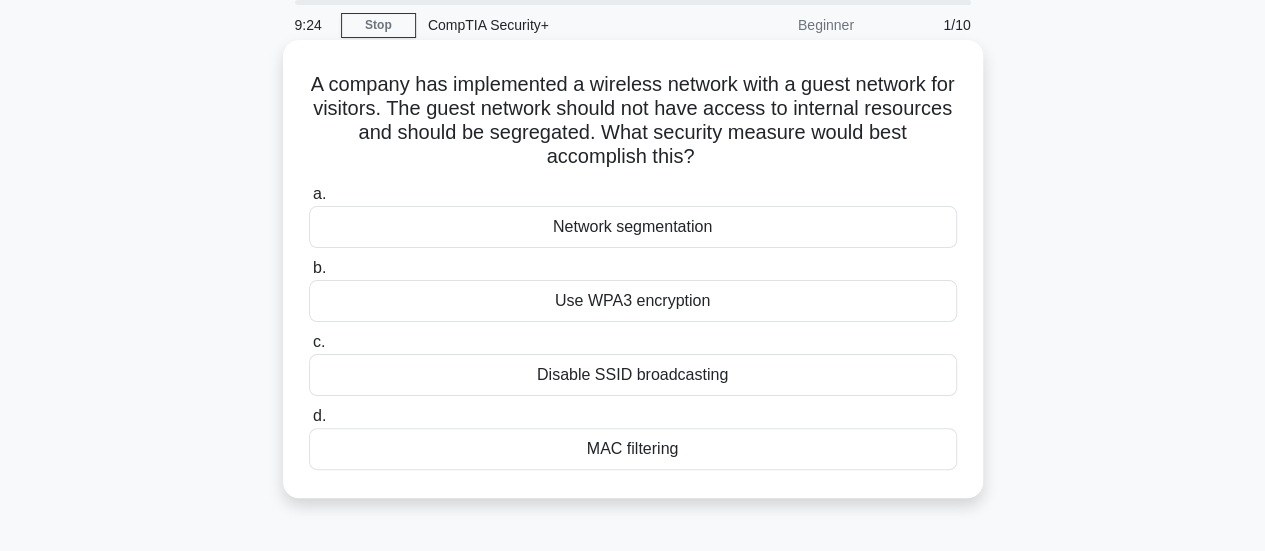 click on "Network segmentation" at bounding box center (633, 227) 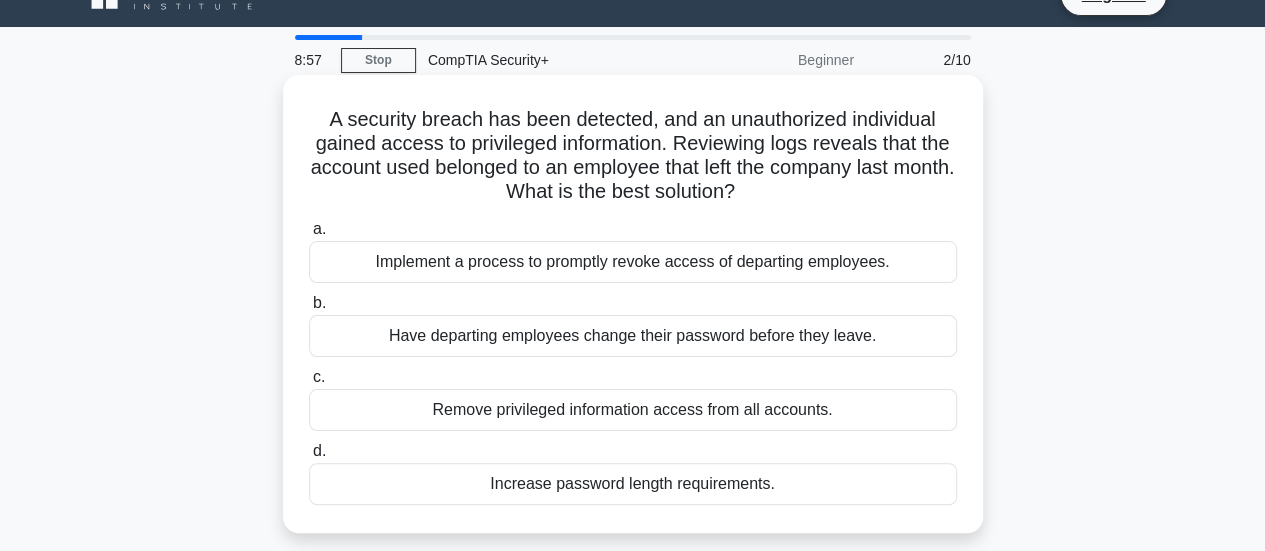 scroll, scrollTop: 58, scrollLeft: 0, axis: vertical 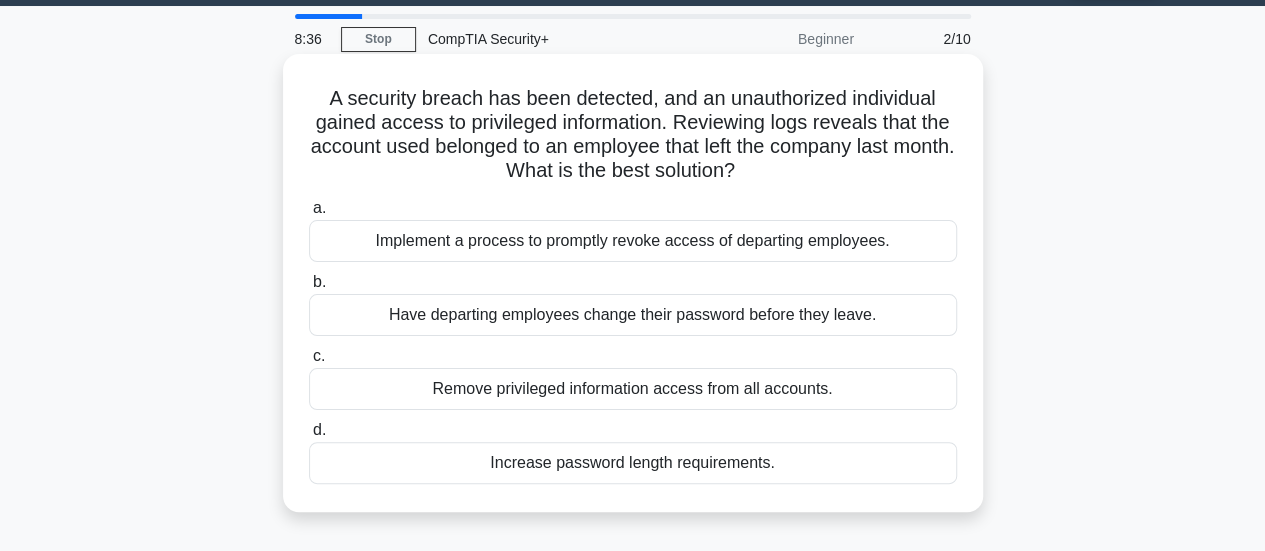 click on "Implement a process to promptly revoke access of departing employees." at bounding box center [633, 241] 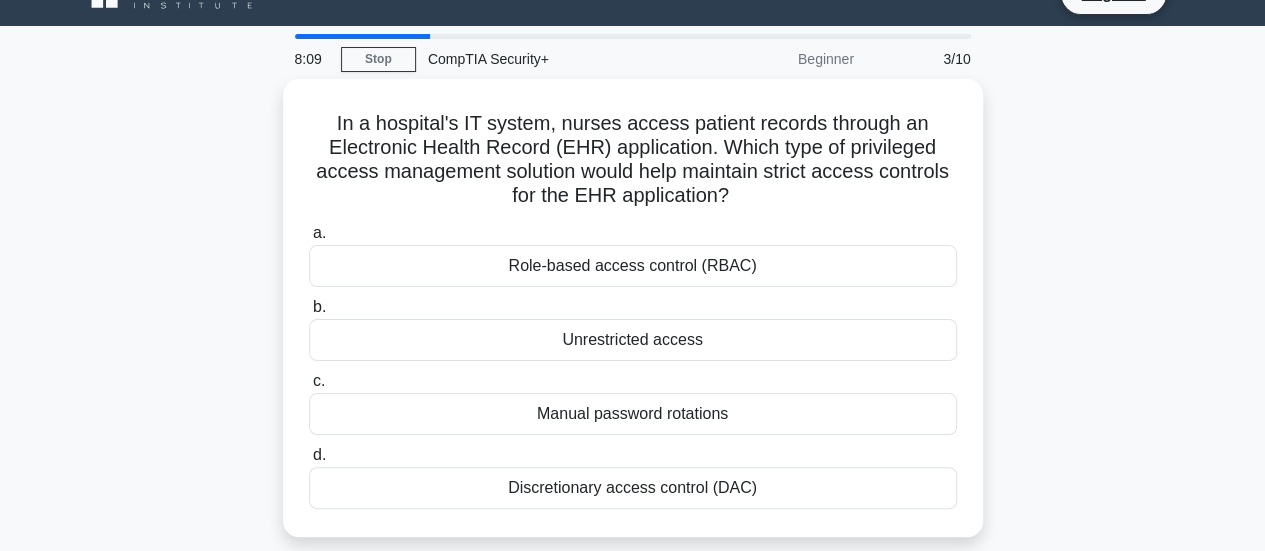 scroll, scrollTop: 39, scrollLeft: 0, axis: vertical 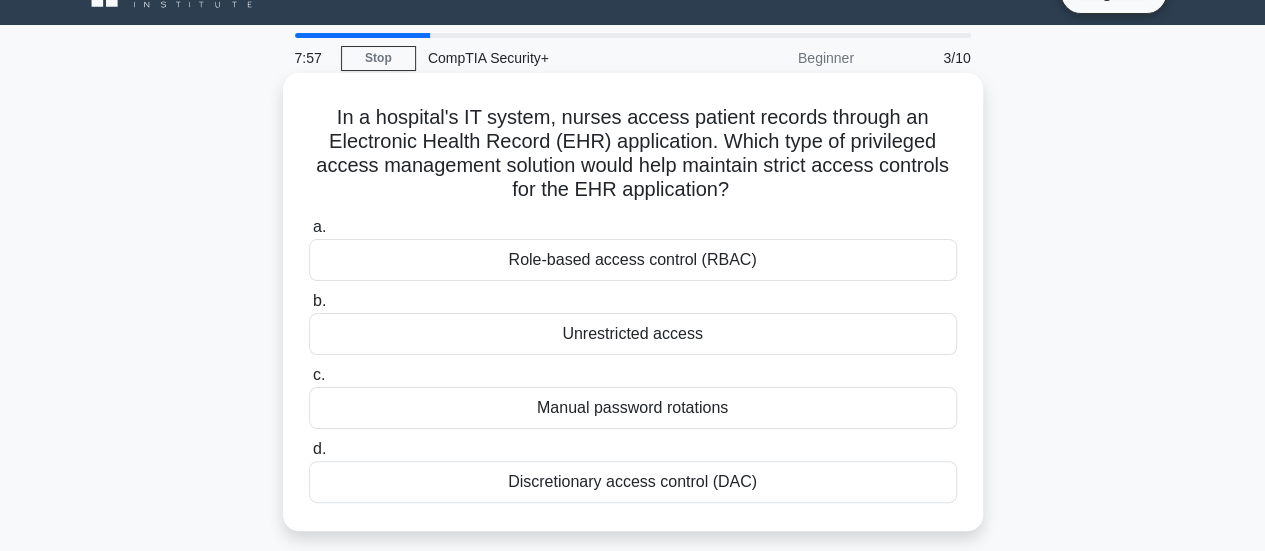 click on "Role-based access control (RBAC)" at bounding box center (633, 260) 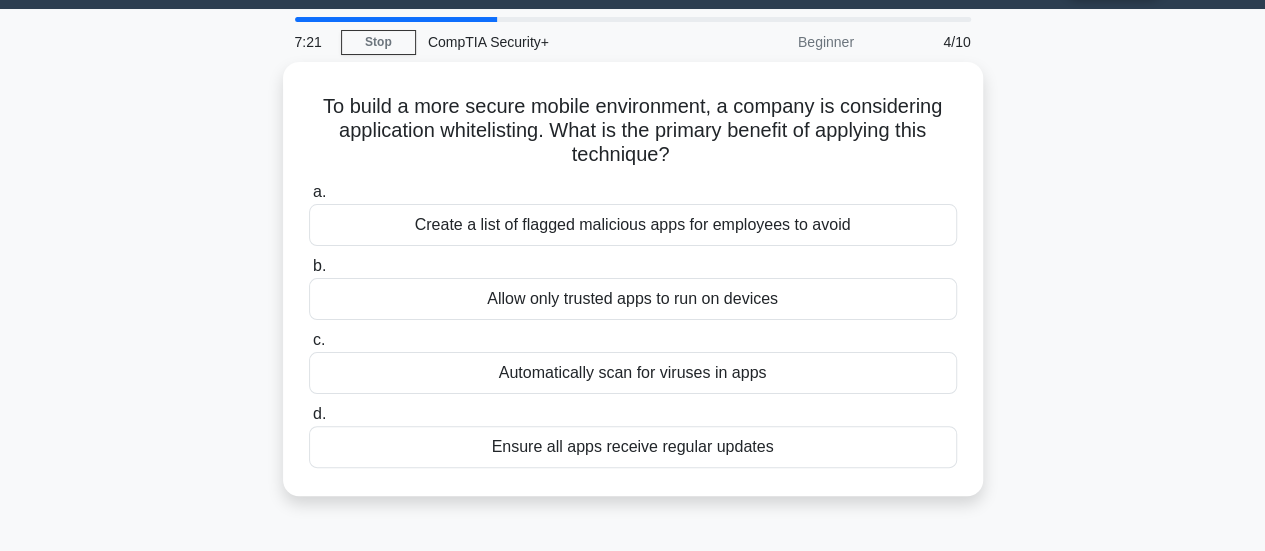 scroll, scrollTop: 56, scrollLeft: 0, axis: vertical 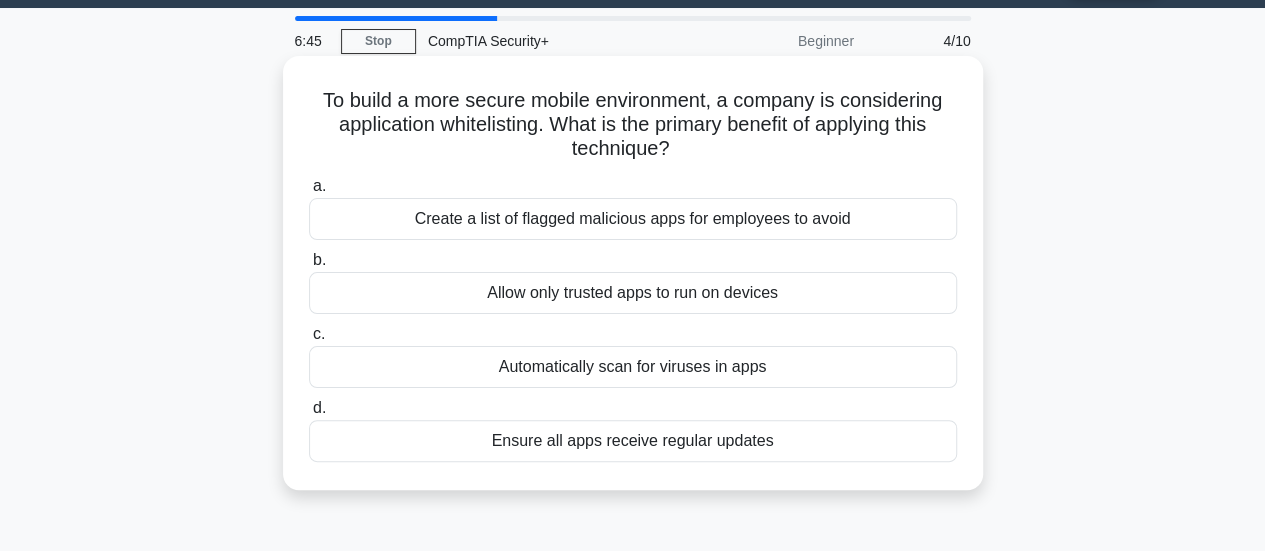 click on "Create a list of flagged malicious apps for employees to avoid" at bounding box center (633, 219) 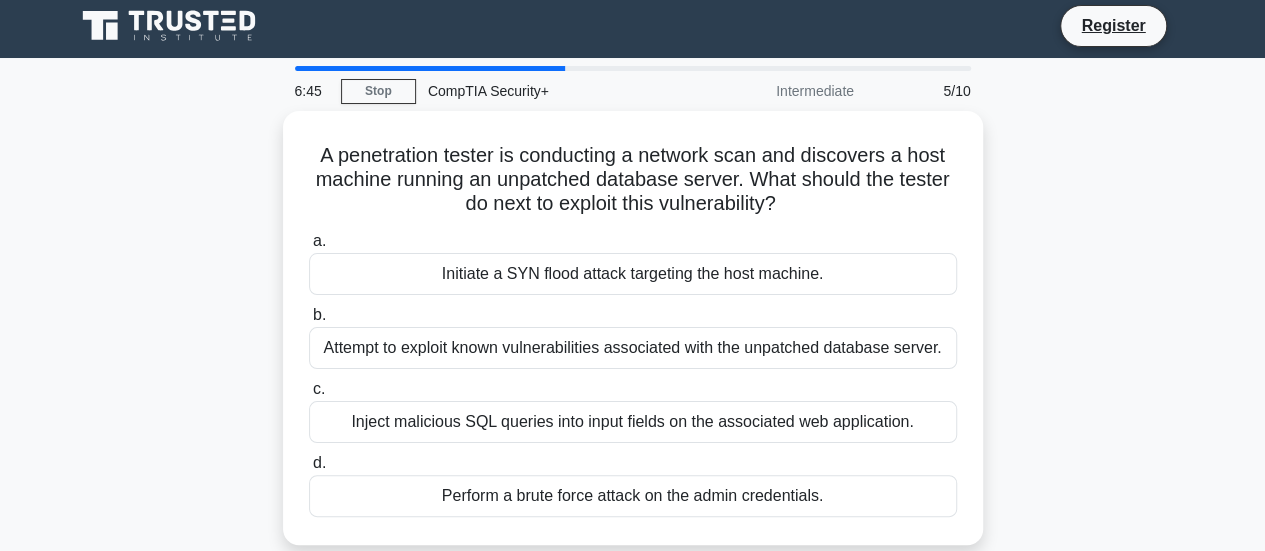 scroll, scrollTop: 0, scrollLeft: 0, axis: both 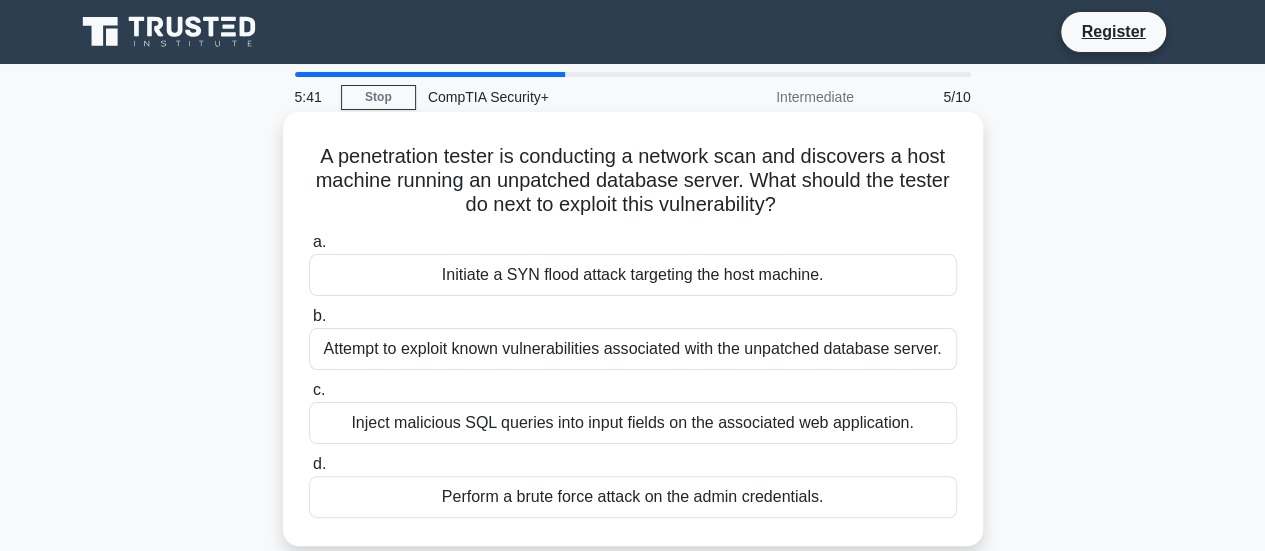click on "Attempt to exploit known vulnerabilities associated with the unpatched database server." at bounding box center [633, 349] 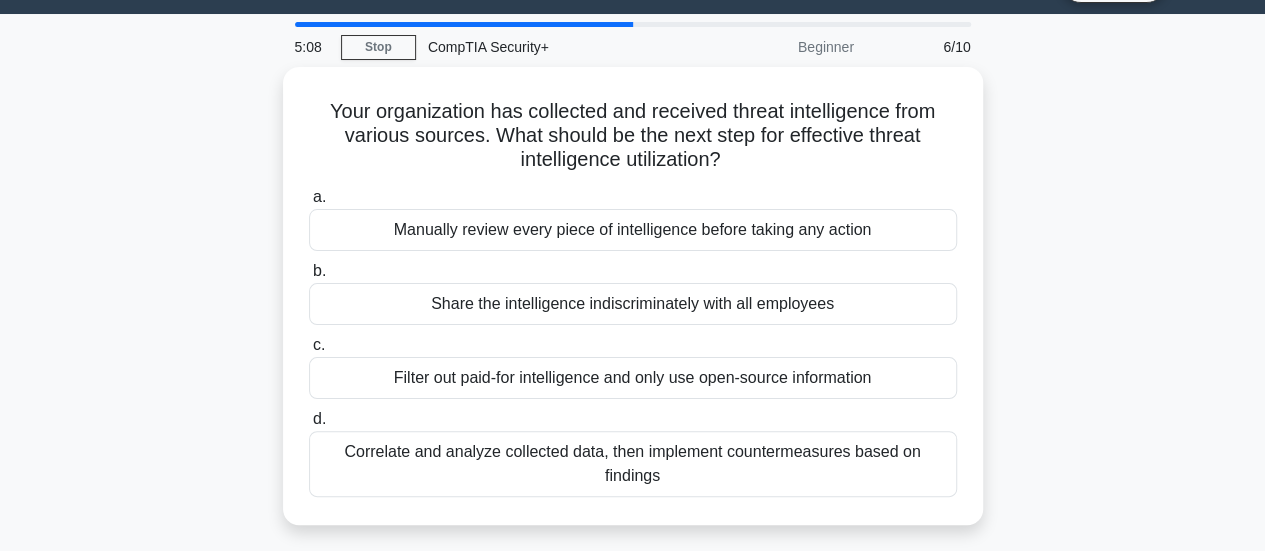 scroll, scrollTop: 51, scrollLeft: 0, axis: vertical 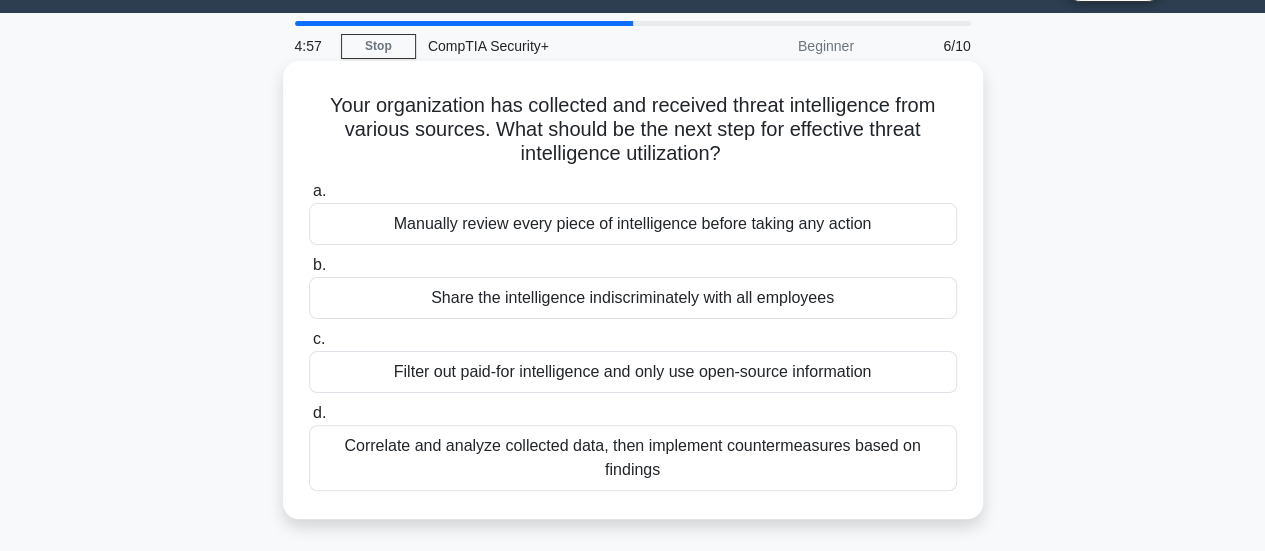 click on "Correlate and analyze collected data, then implement countermeasures based on findings" at bounding box center [633, 458] 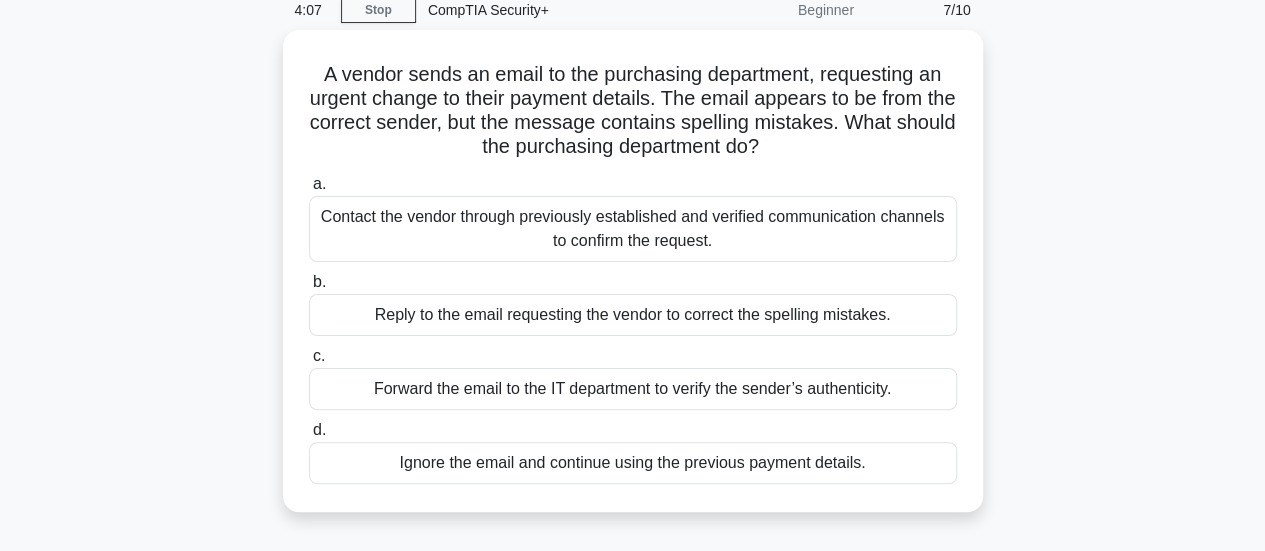 scroll, scrollTop: 88, scrollLeft: 0, axis: vertical 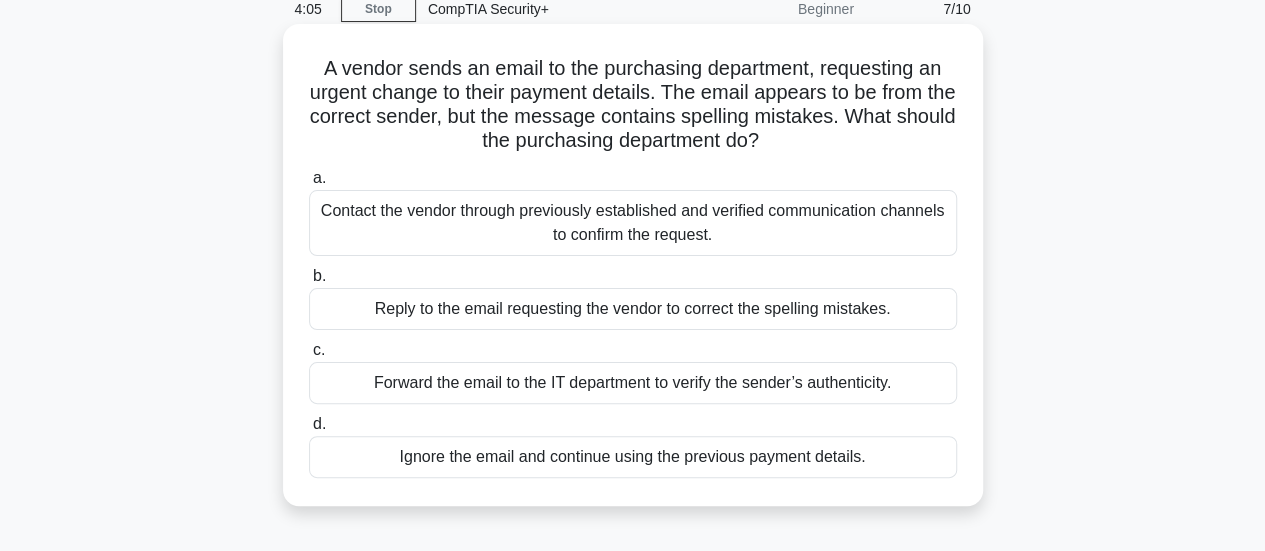click on "Forward the email to the IT department to verify the sender’s authenticity." at bounding box center (633, 383) 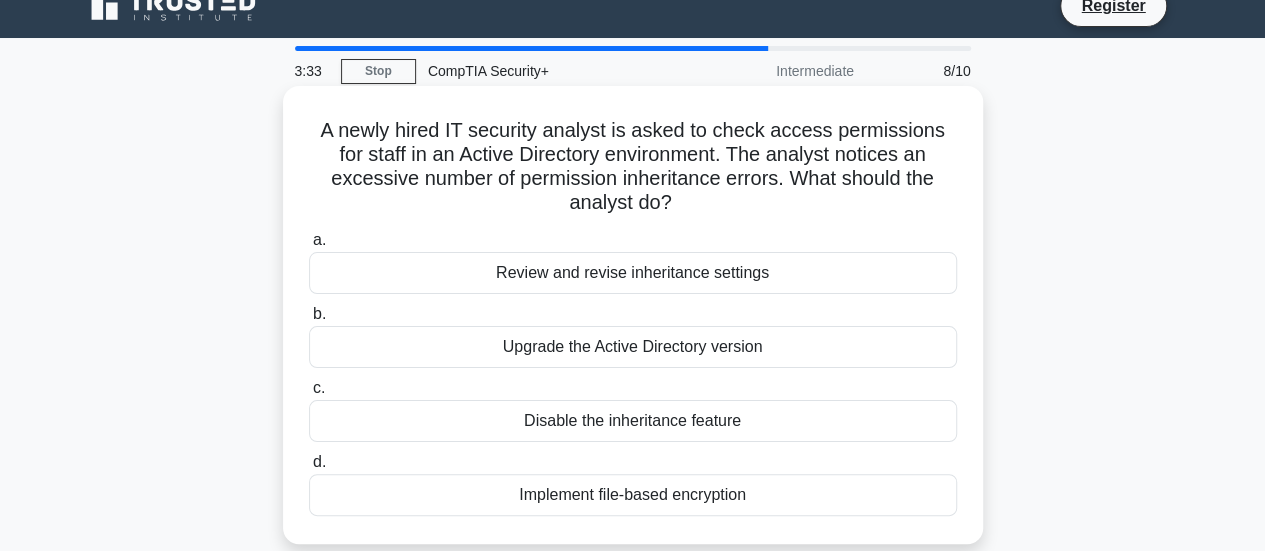 scroll, scrollTop: 38, scrollLeft: 0, axis: vertical 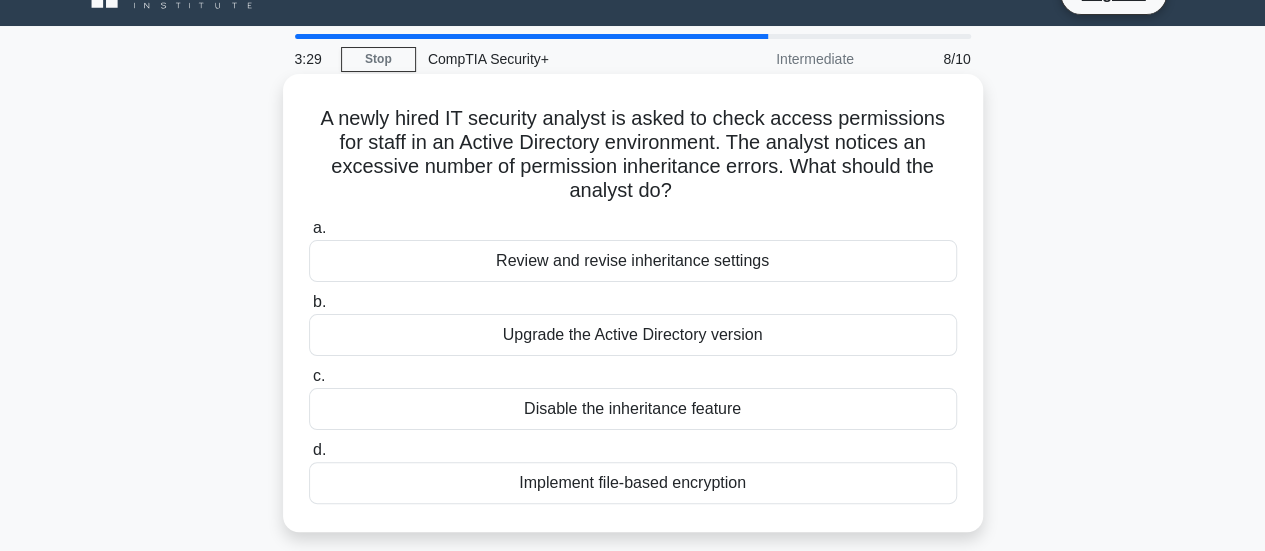 click on "Review and revise inheritance settings" at bounding box center (633, 261) 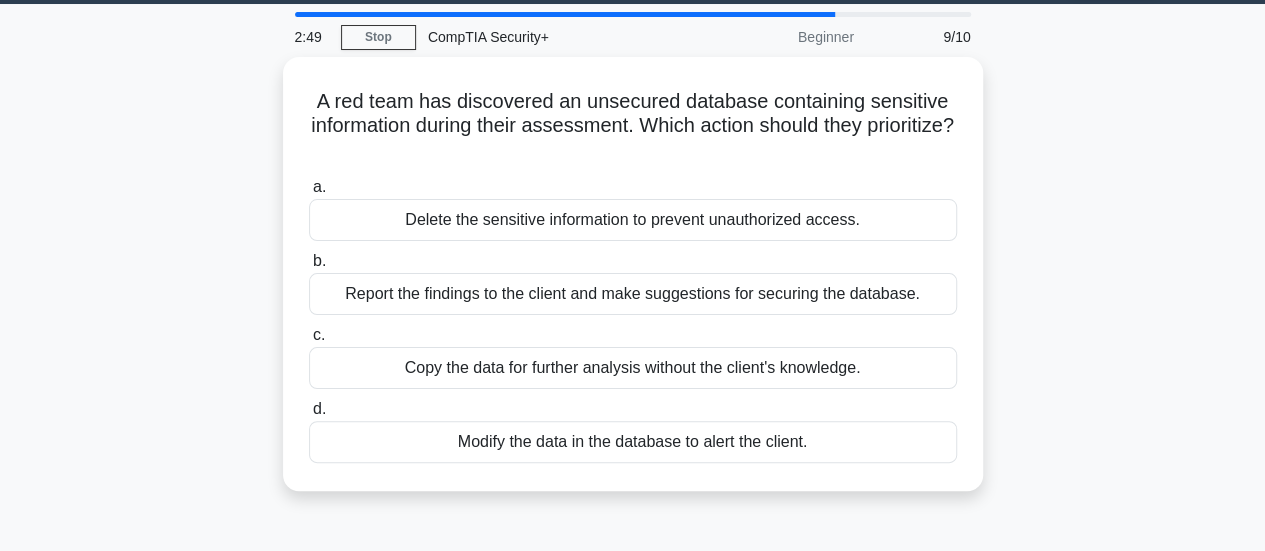 scroll, scrollTop: 69, scrollLeft: 0, axis: vertical 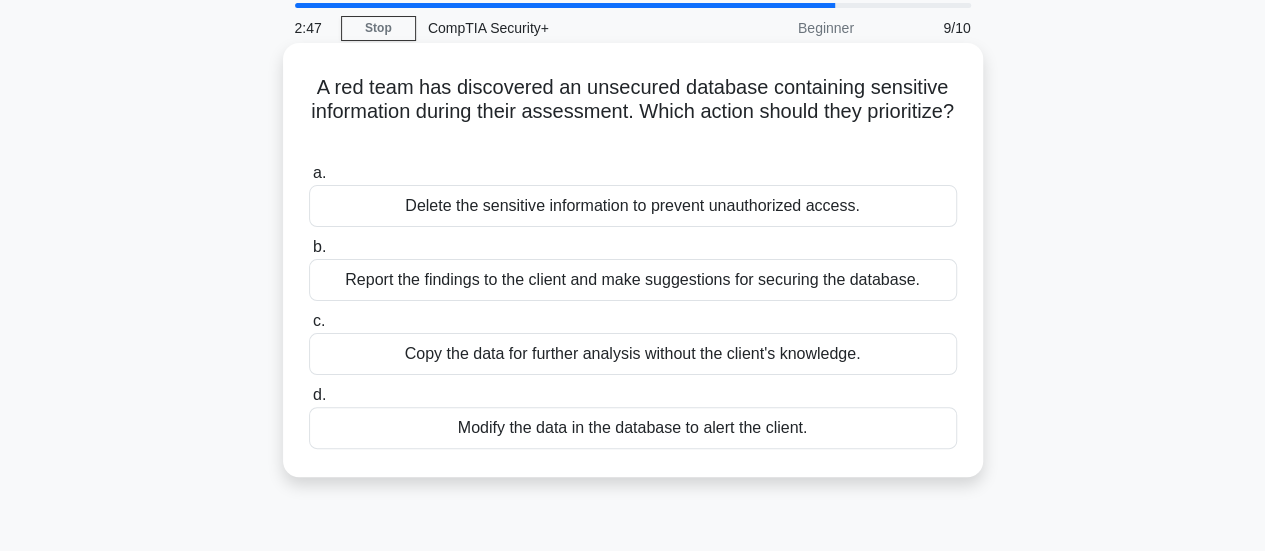 click on "Copy the data for further analysis without the client's knowledge." at bounding box center (633, 354) 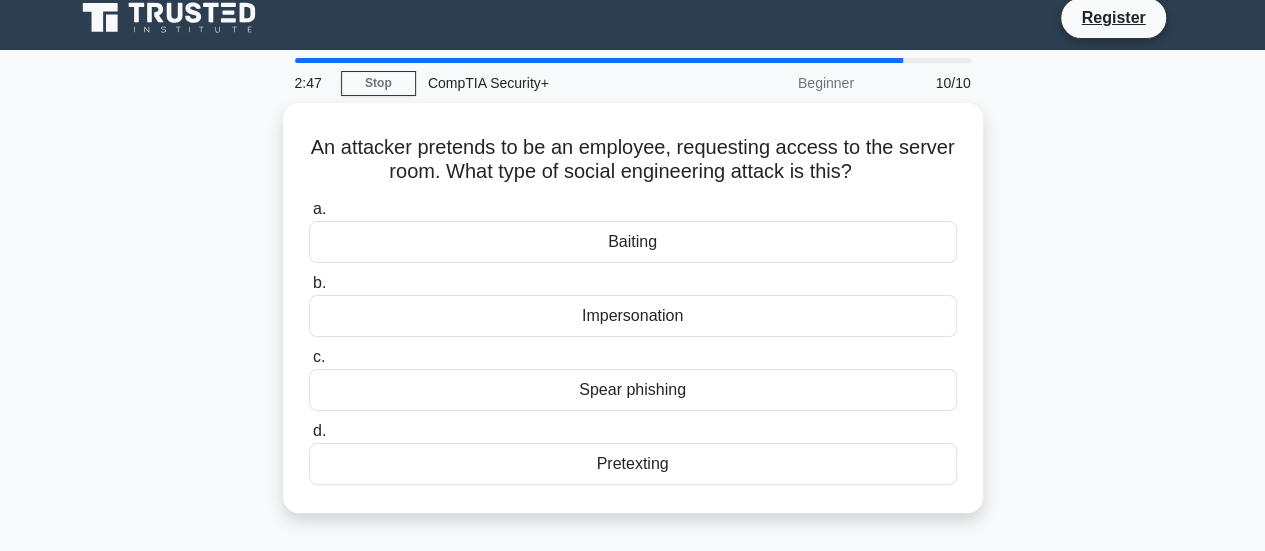 scroll, scrollTop: 0, scrollLeft: 0, axis: both 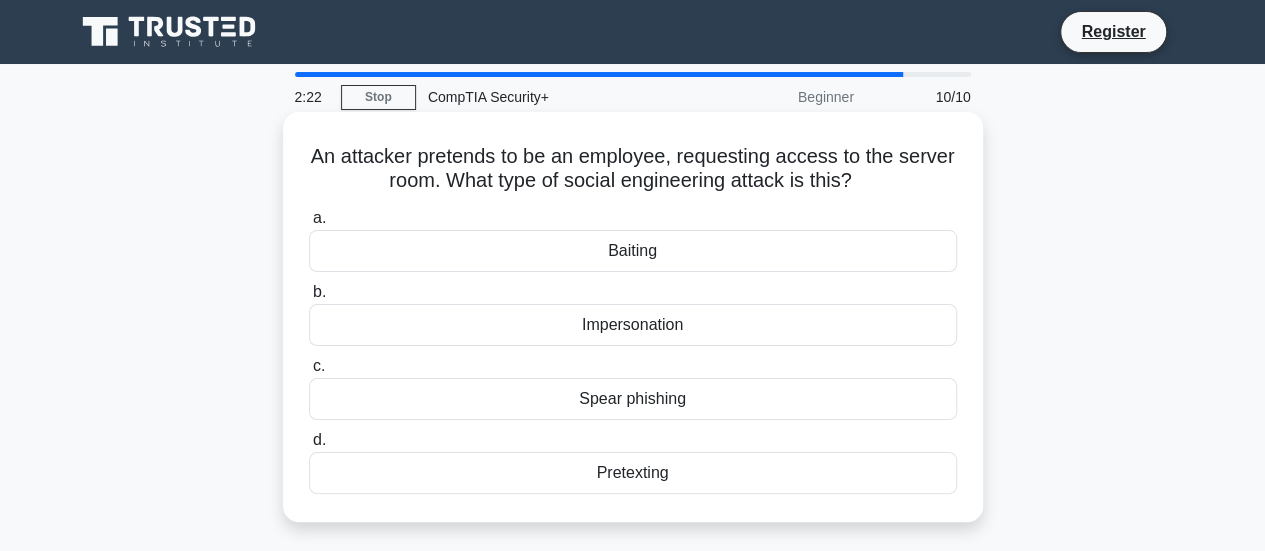 click on "[PRETEXTING]" at bounding box center [633, 473] 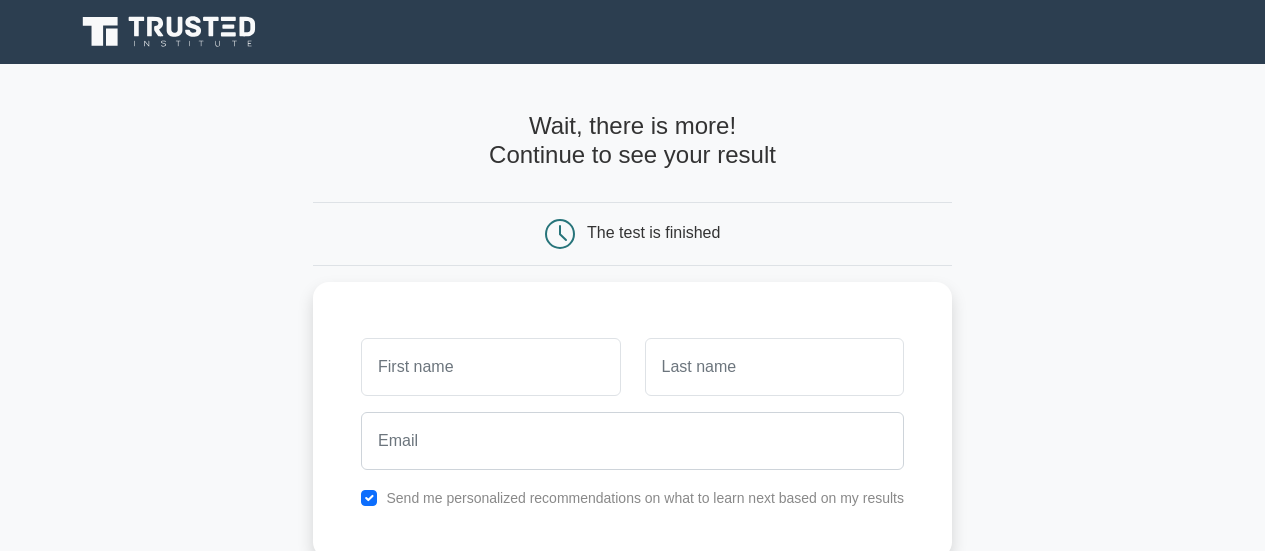 scroll, scrollTop: 0, scrollLeft: 0, axis: both 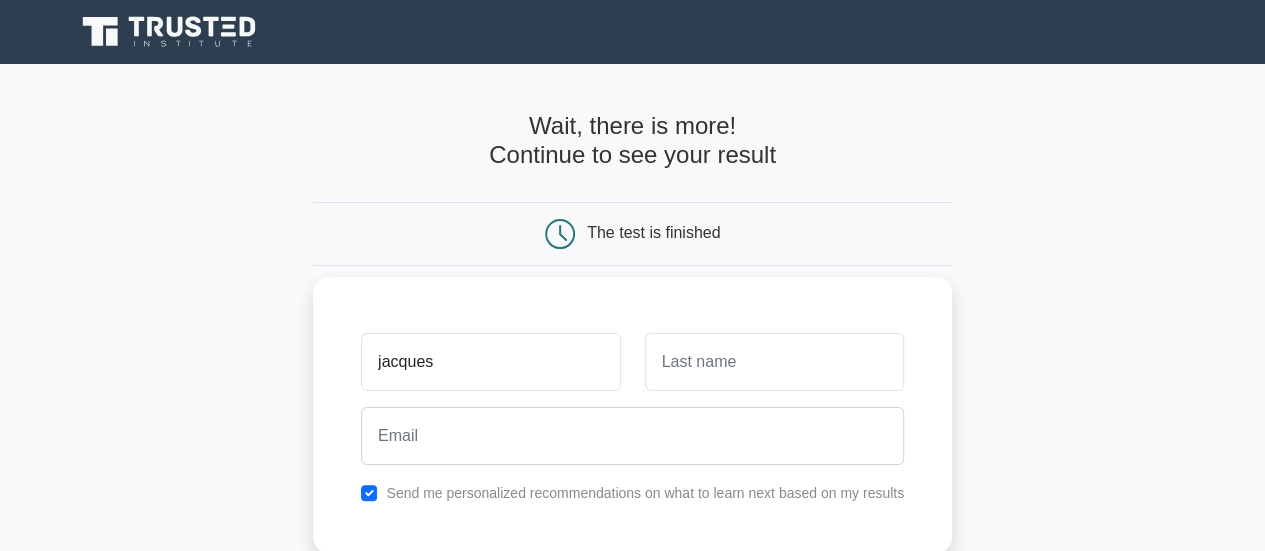 type on "jacques" 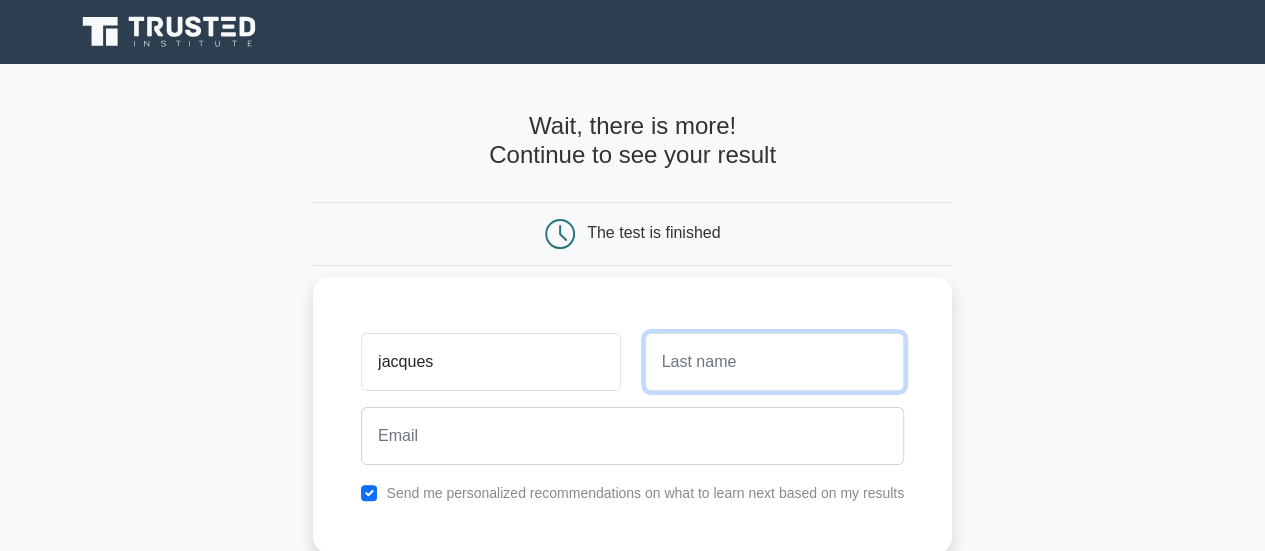 click at bounding box center (774, 362) 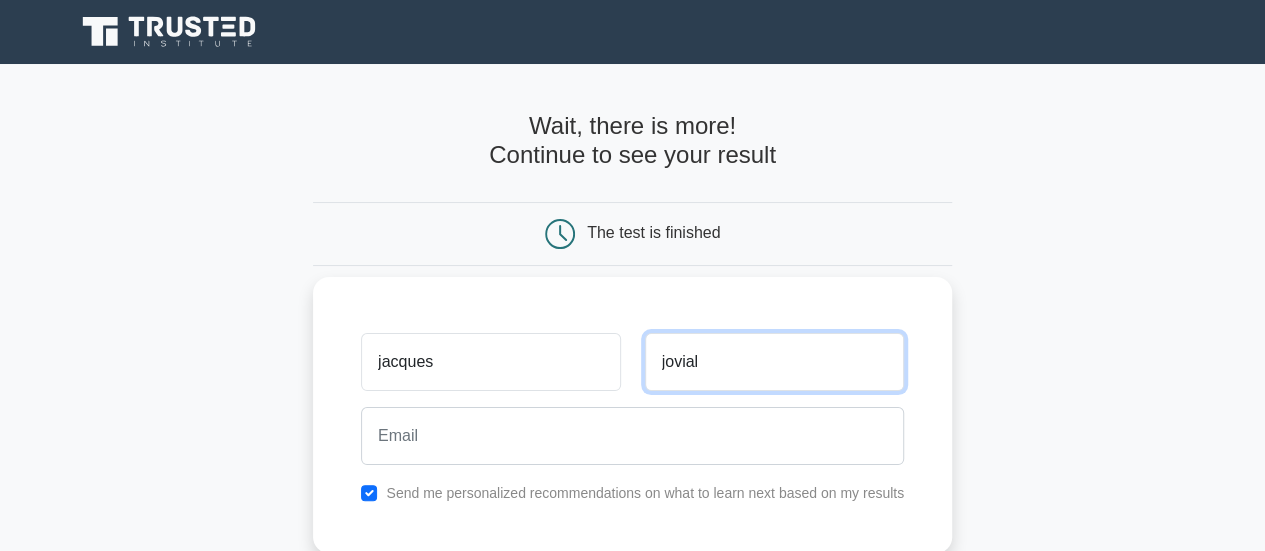 type on "jovial" 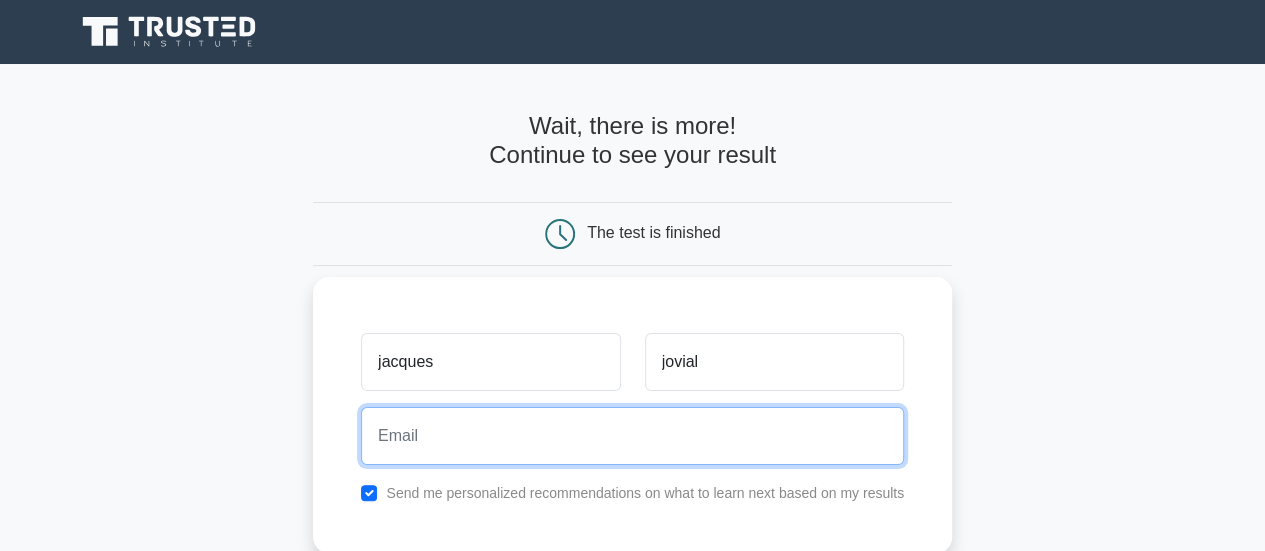 click at bounding box center (632, 436) 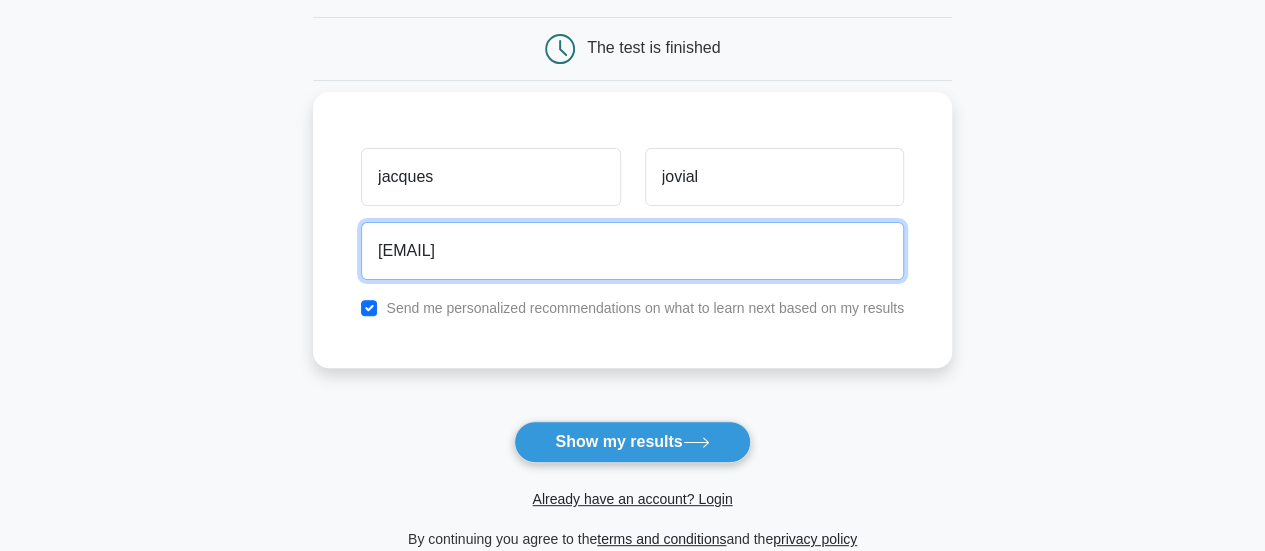 scroll, scrollTop: 186, scrollLeft: 0, axis: vertical 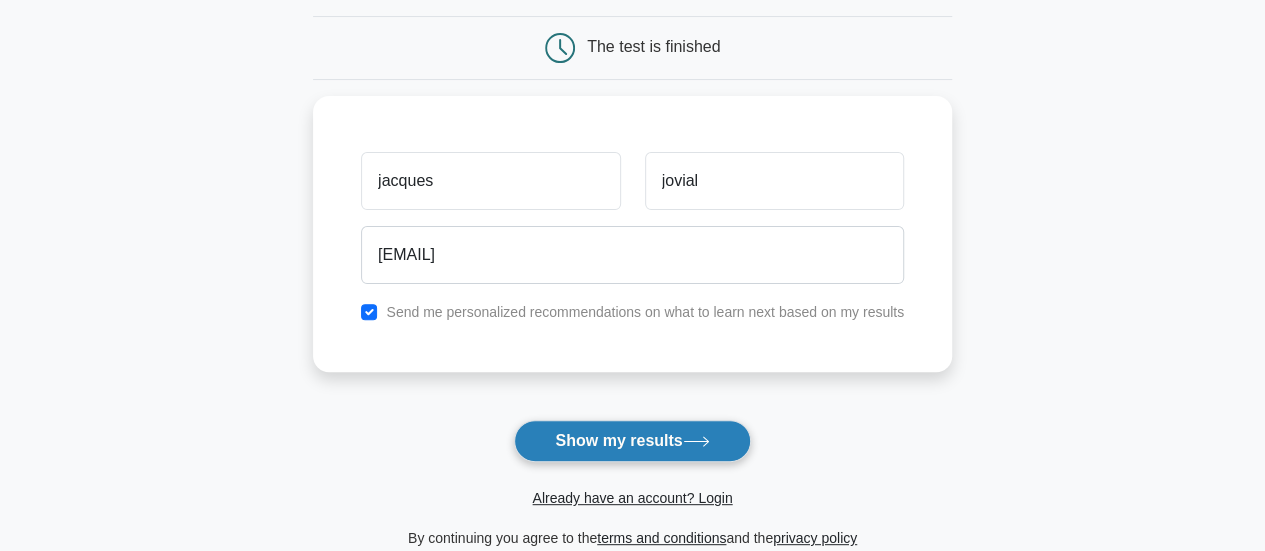 click on "Show my results" at bounding box center (632, 441) 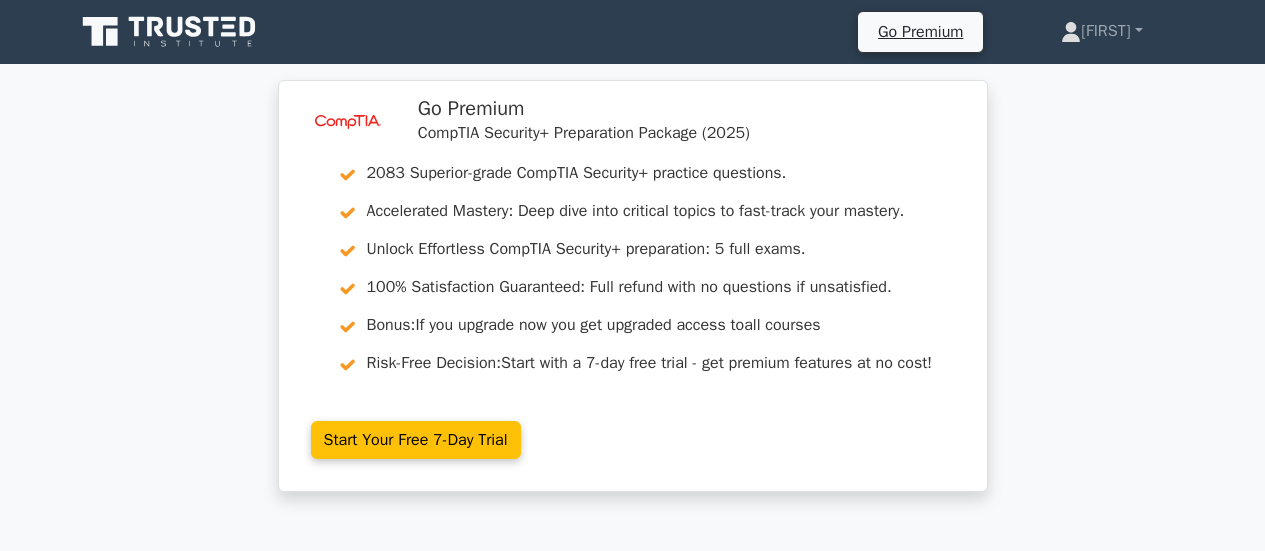 scroll, scrollTop: 0, scrollLeft: 0, axis: both 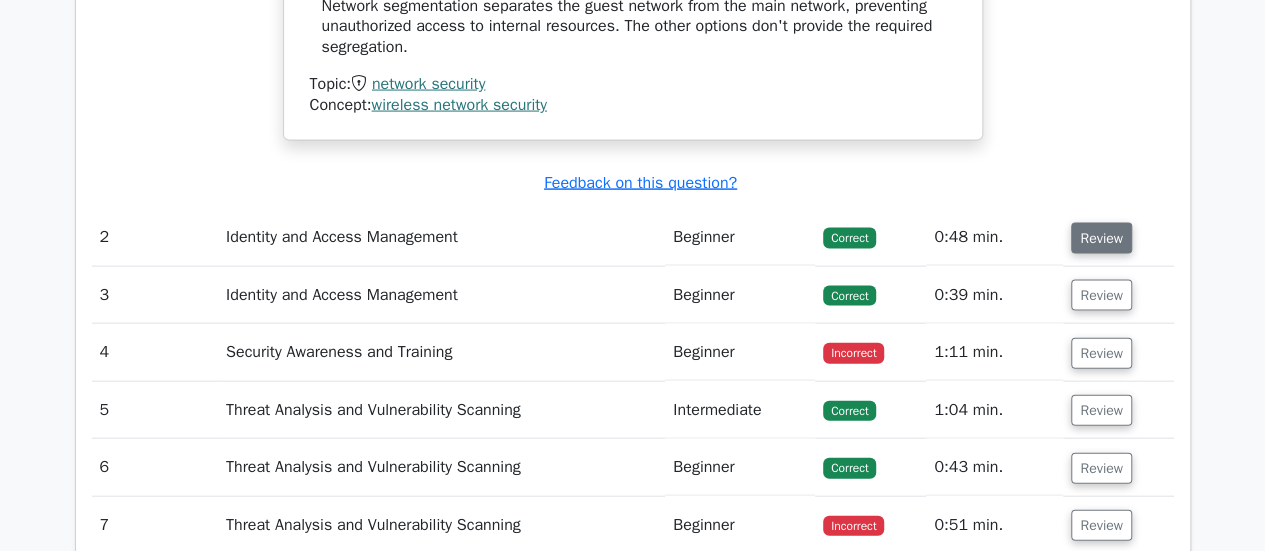 click on "Review" at bounding box center (1101, 238) 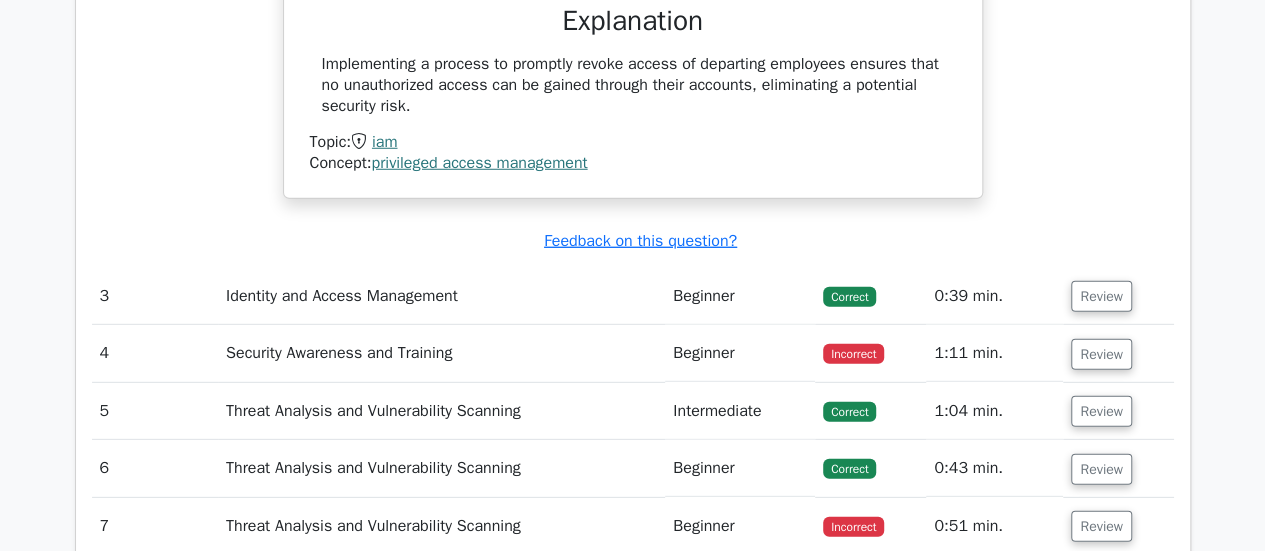 scroll, scrollTop: 2742, scrollLeft: 0, axis: vertical 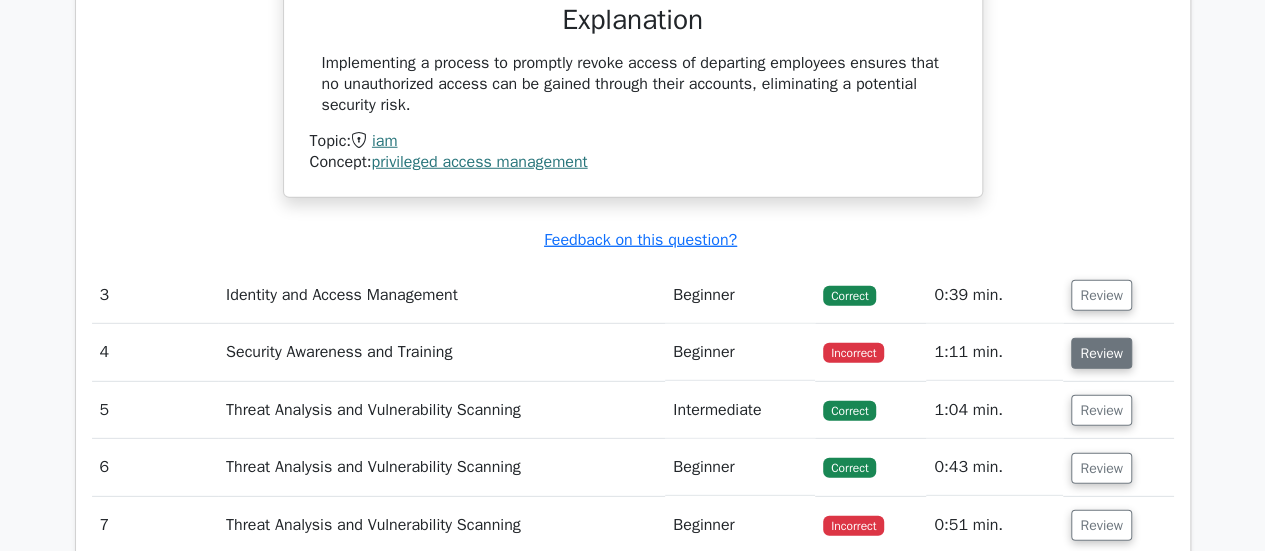 click on "Review" at bounding box center (1101, 353) 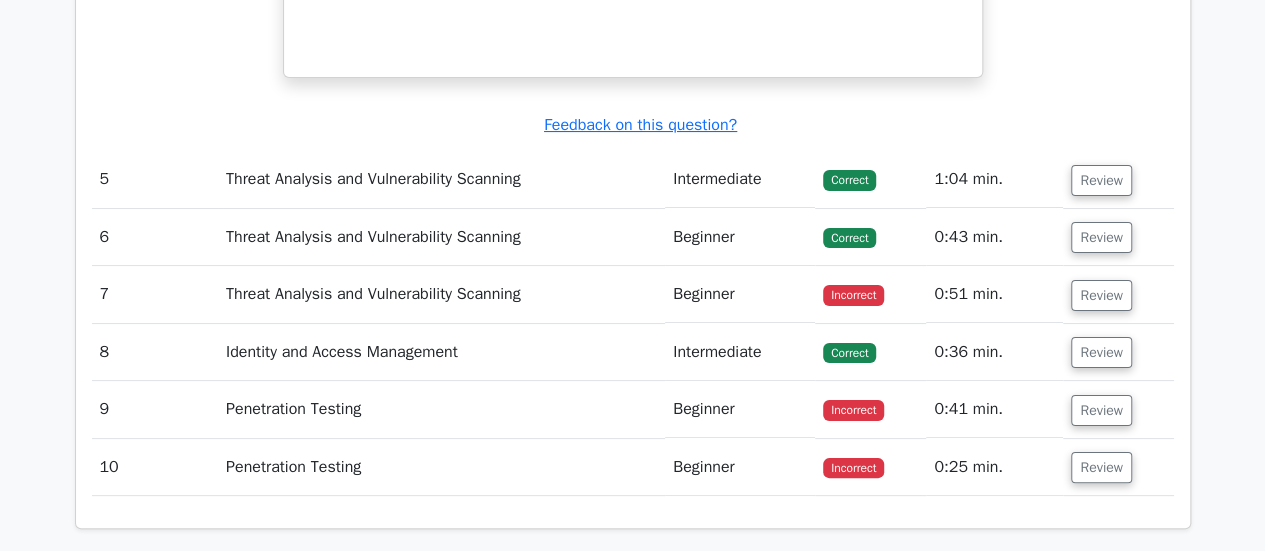 scroll, scrollTop: 3804, scrollLeft: 0, axis: vertical 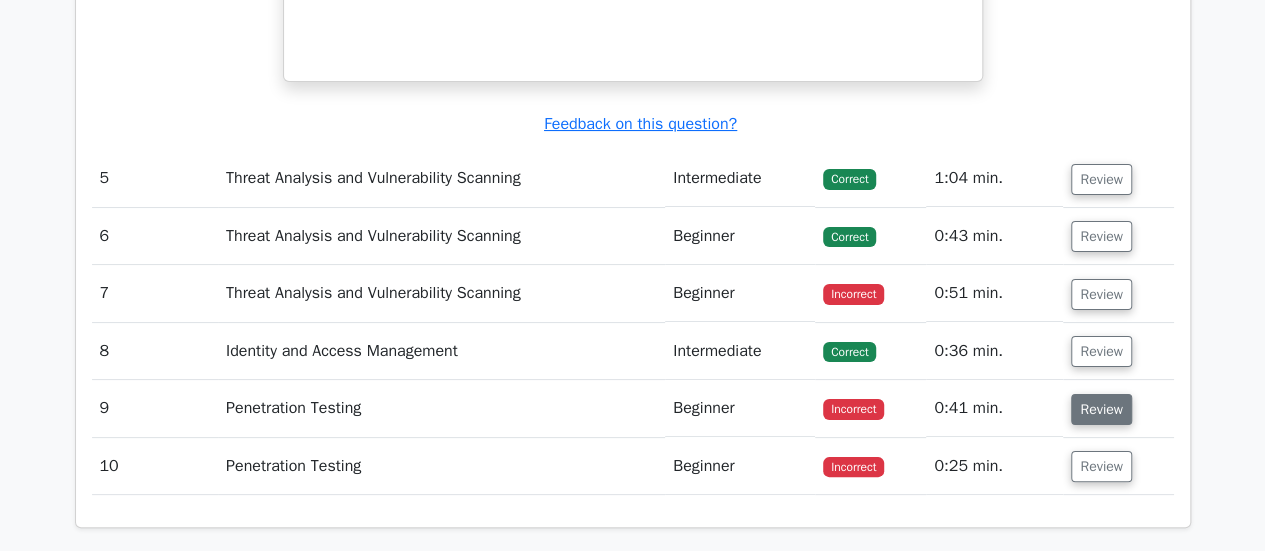 click on "Review" at bounding box center [1101, 409] 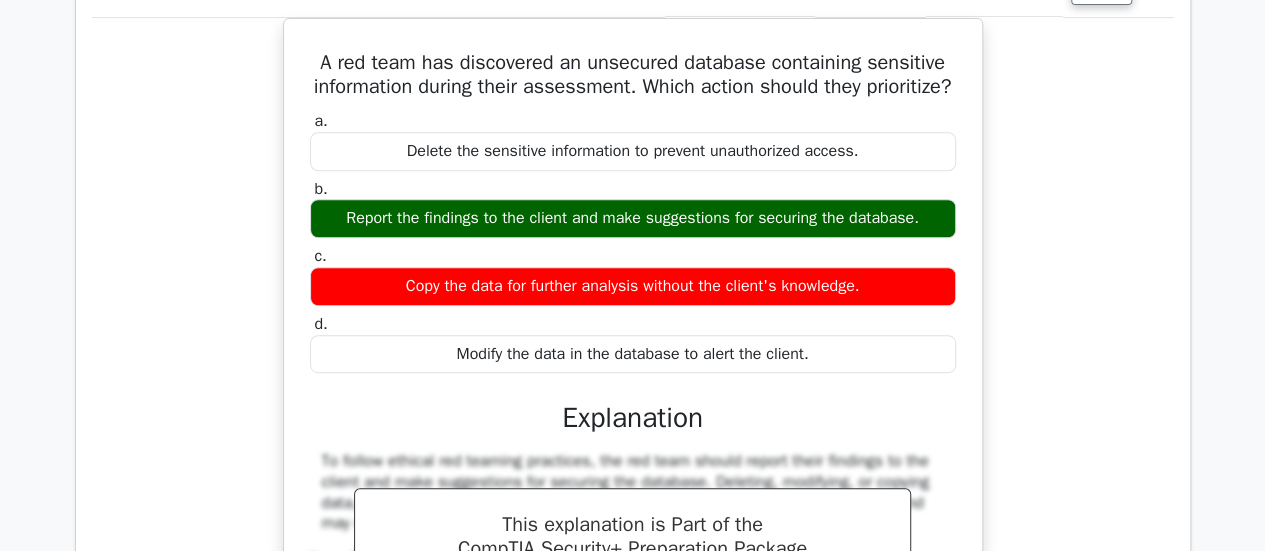 scroll, scrollTop: 4225, scrollLeft: 0, axis: vertical 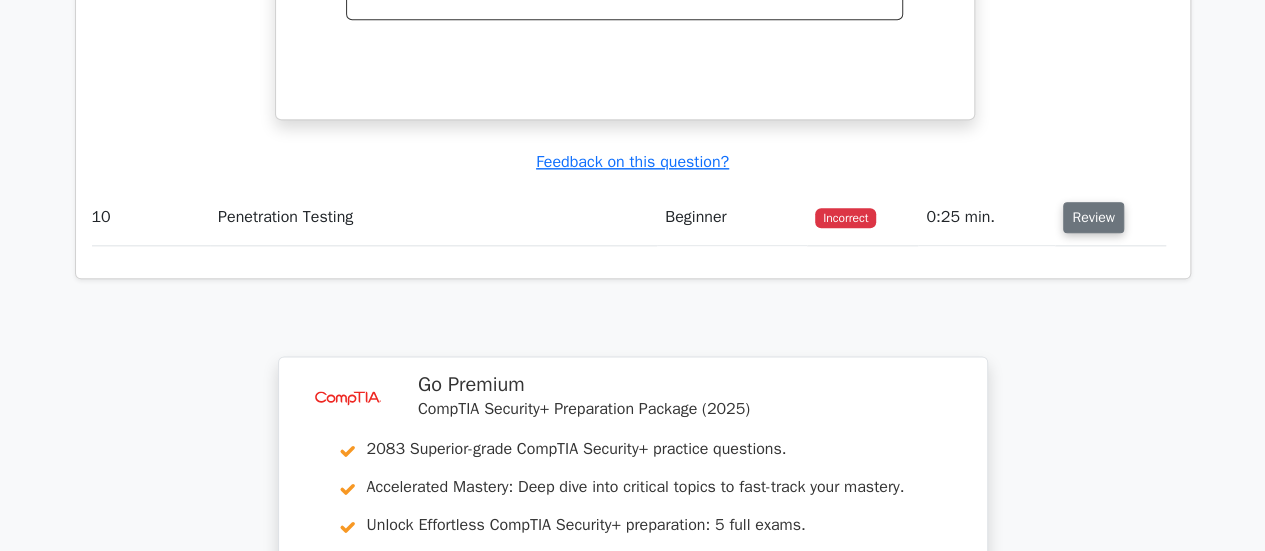 click on "Review" at bounding box center [1093, 217] 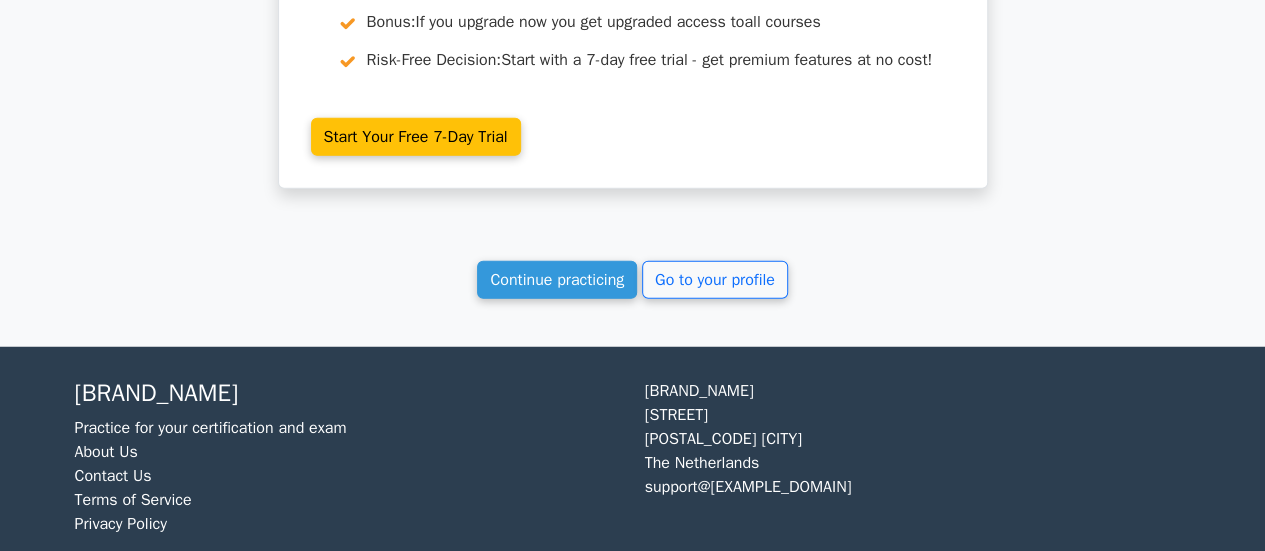 scroll, scrollTop: 6248, scrollLeft: 0, axis: vertical 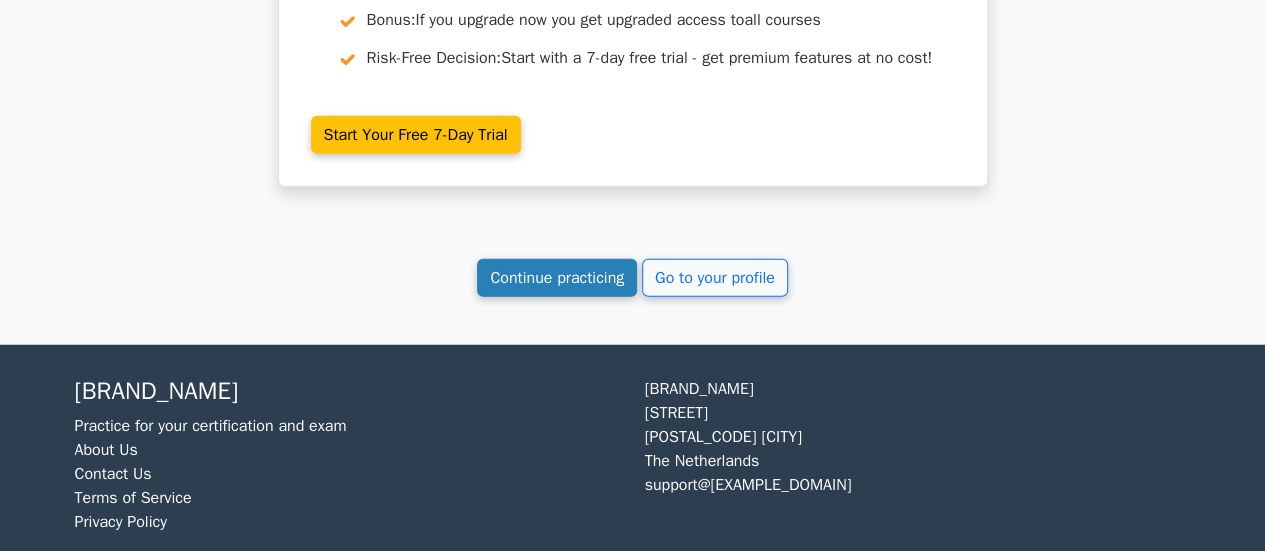 click on "Continue practicing" at bounding box center [557, 278] 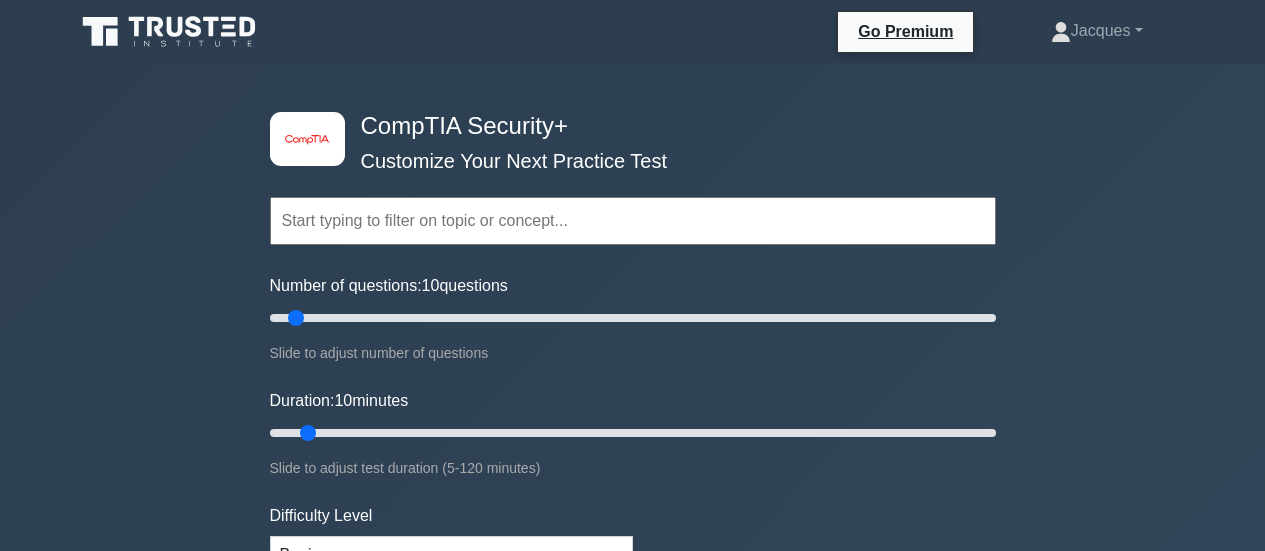 scroll, scrollTop: 0, scrollLeft: 0, axis: both 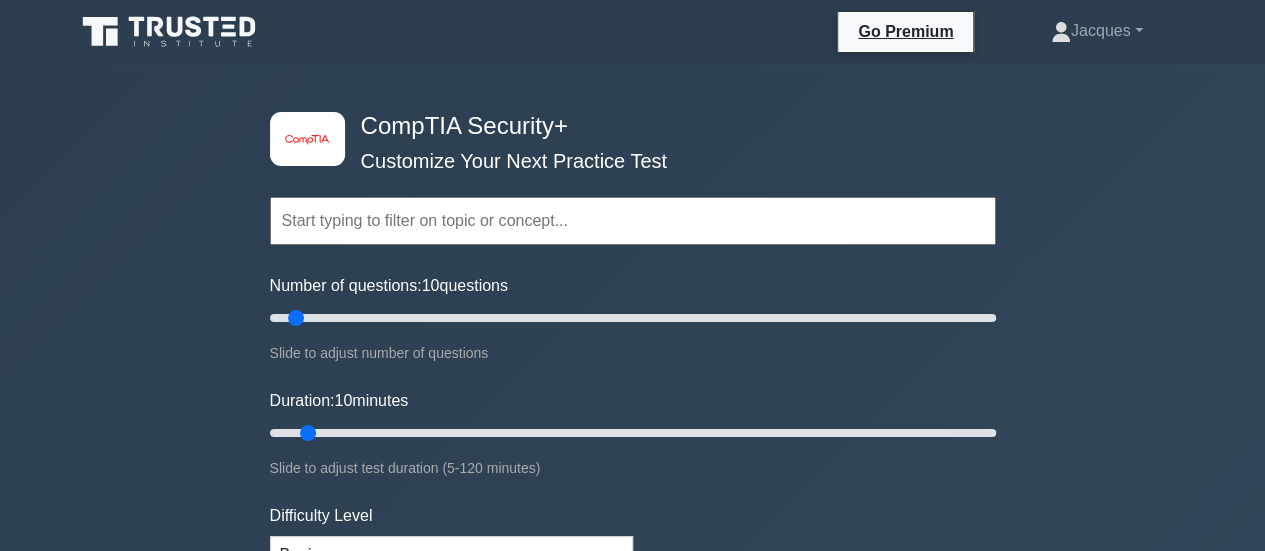 click at bounding box center (633, 221) 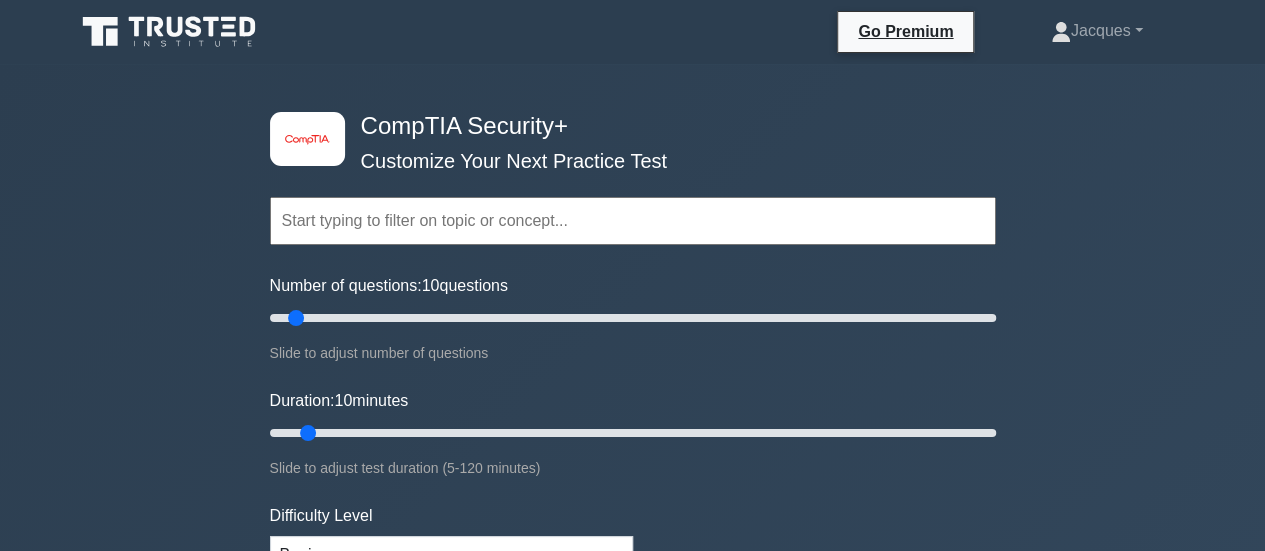 click on "Duration:  10  minutes
Slide to adjust test duration (5-120 minutes)" at bounding box center [633, 434] 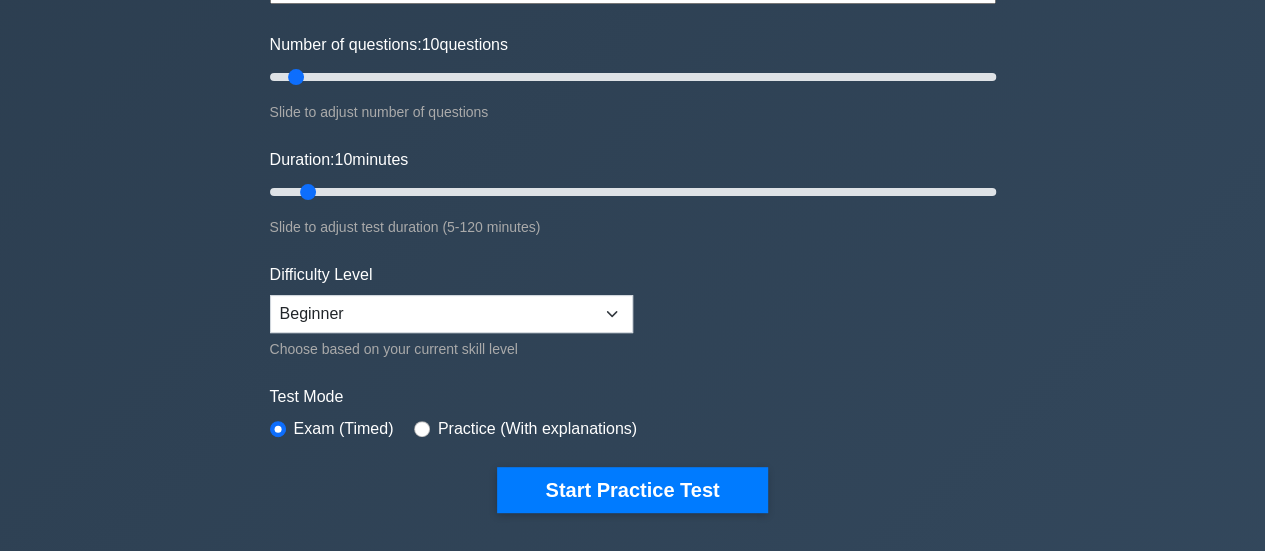 scroll, scrollTop: 319, scrollLeft: 0, axis: vertical 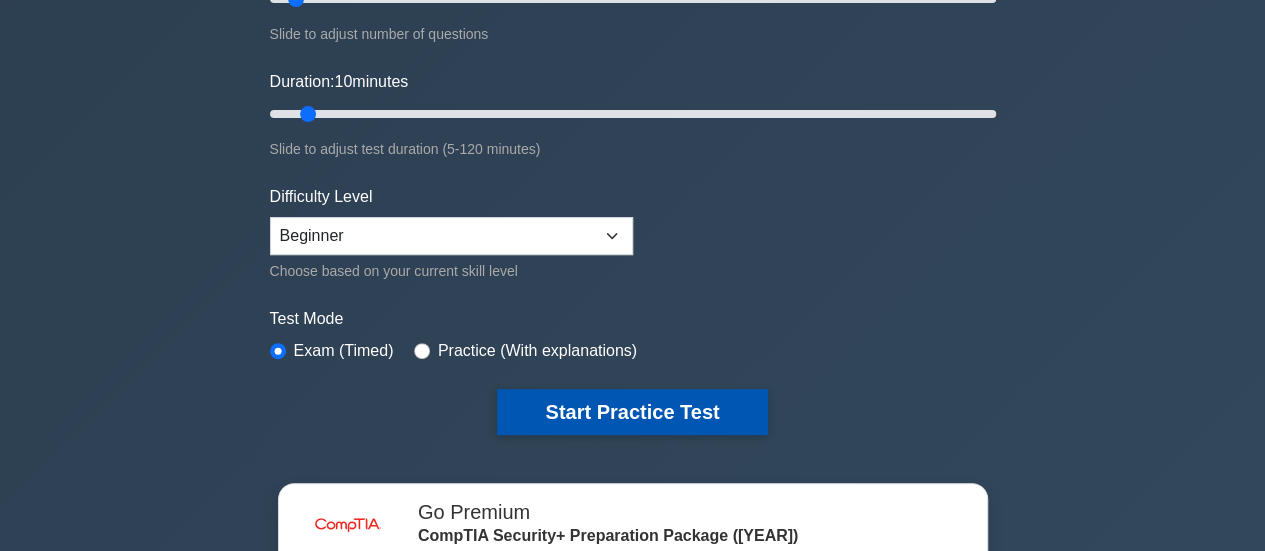 click on "Start Practice Test" at bounding box center (632, 412) 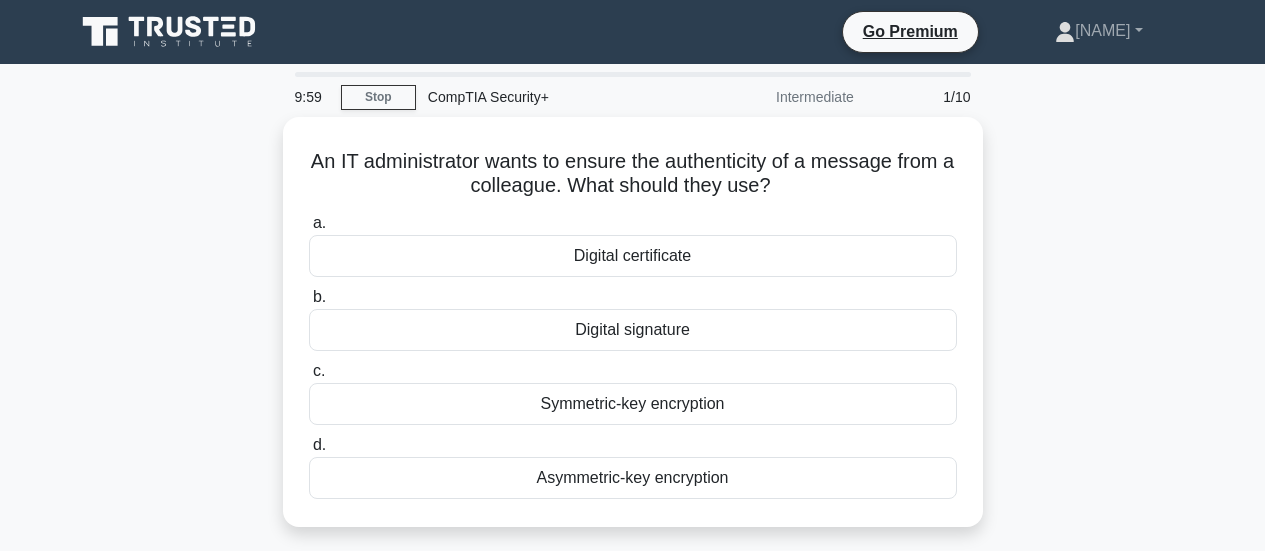 scroll, scrollTop: 0, scrollLeft: 0, axis: both 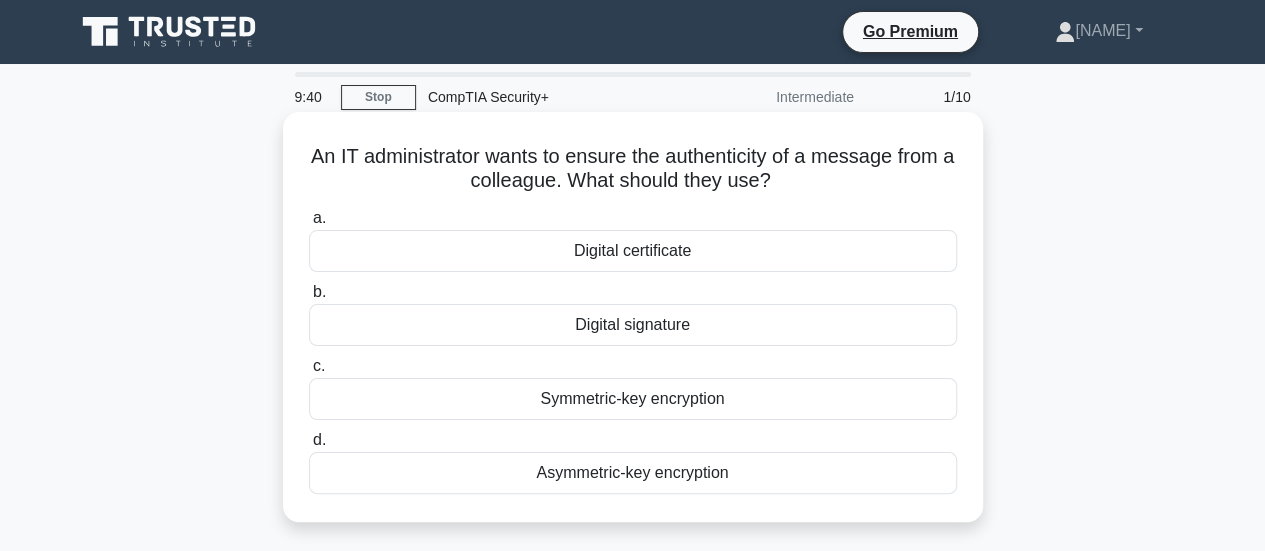 click on "Symmetric-key encryption" at bounding box center [633, 399] 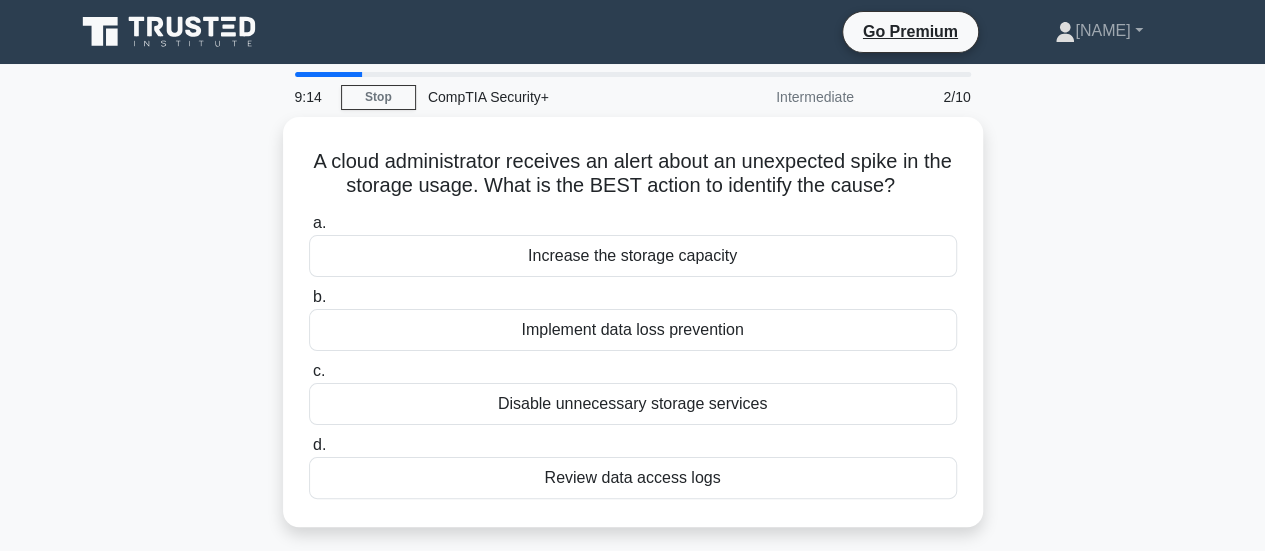 scroll, scrollTop: 104, scrollLeft: 0, axis: vertical 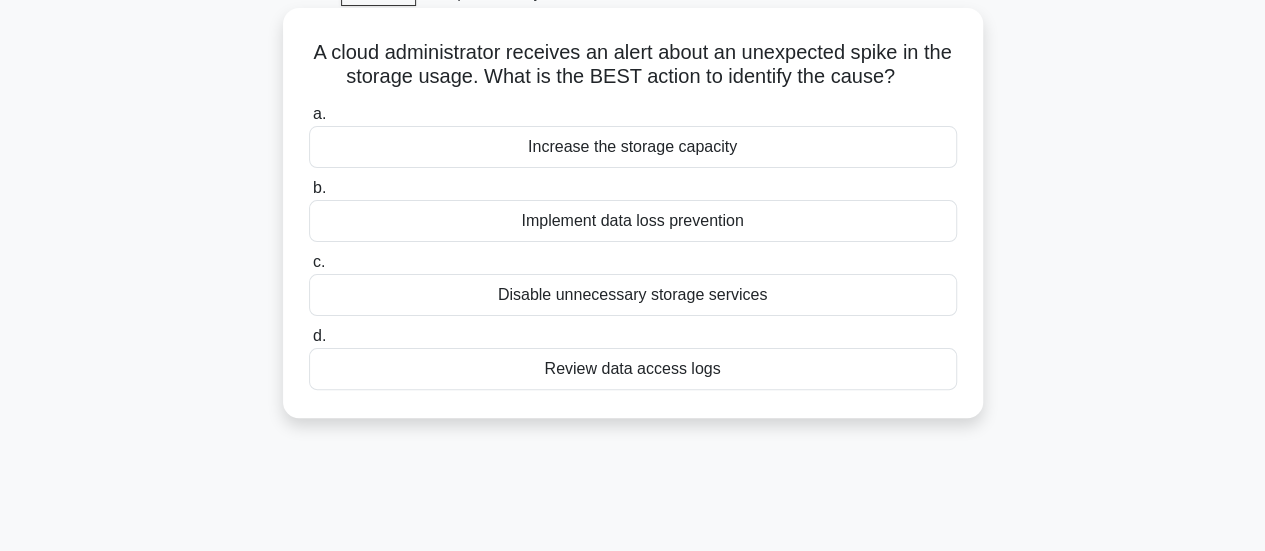 click on "Review data access logs" at bounding box center [633, 369] 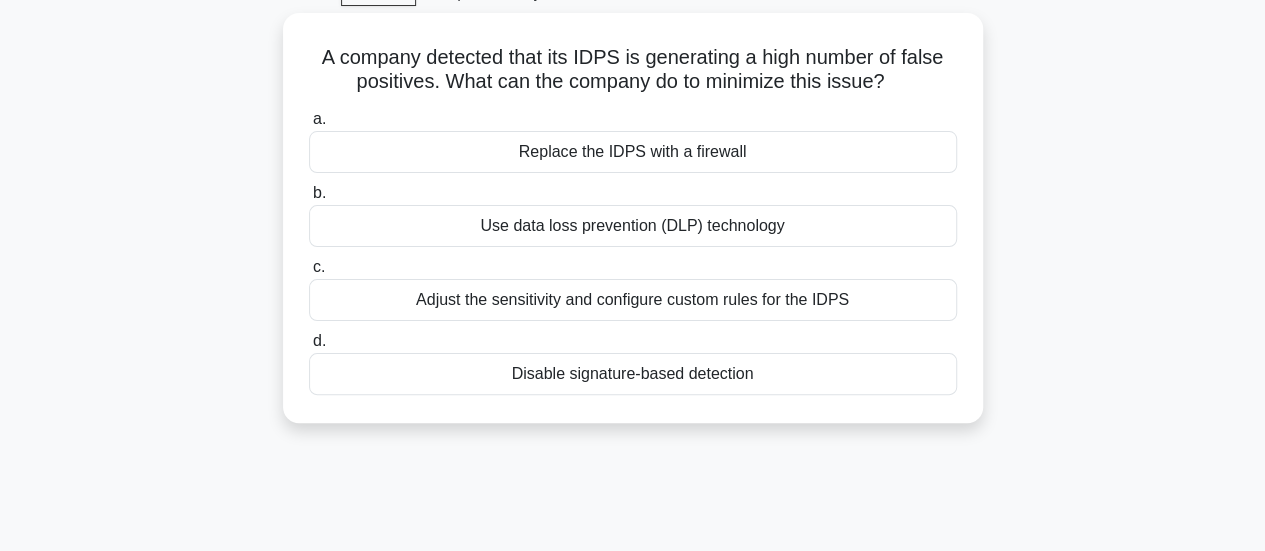 scroll, scrollTop: 0, scrollLeft: 0, axis: both 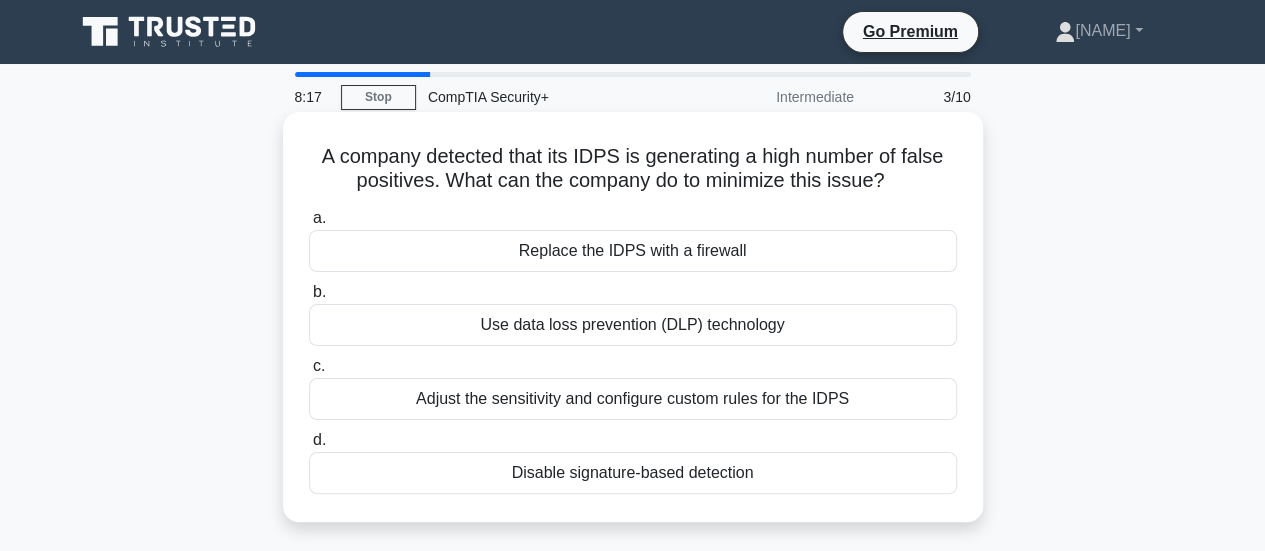 click on "Adjust the sensitivity and configure custom rules for the IDPS" at bounding box center (633, 399) 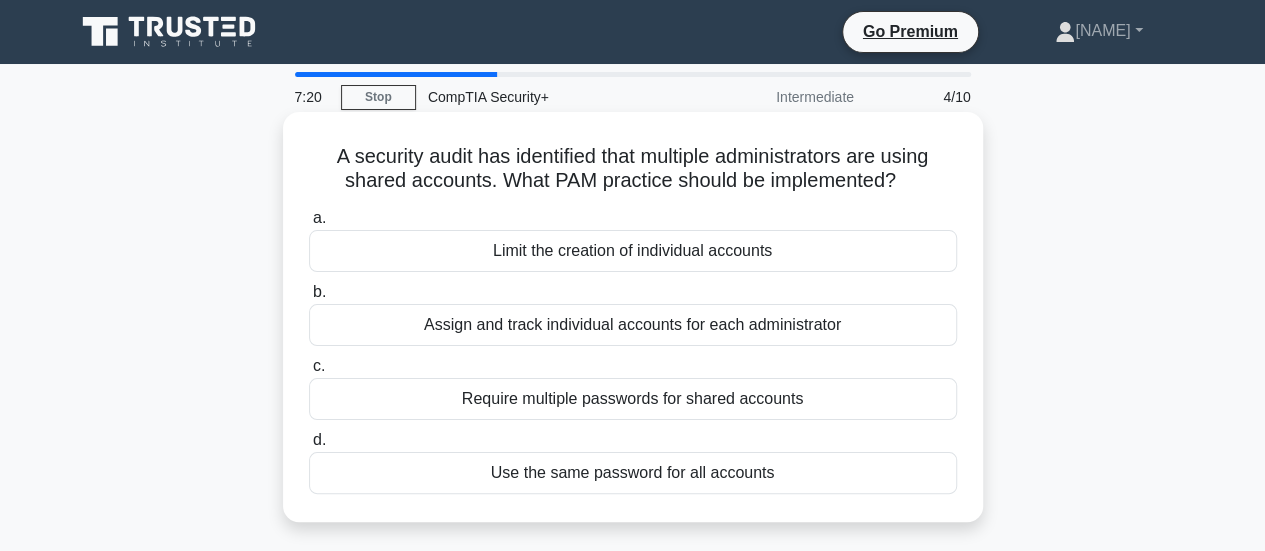 click on "Assign and track individual accounts for each administrator" at bounding box center [633, 325] 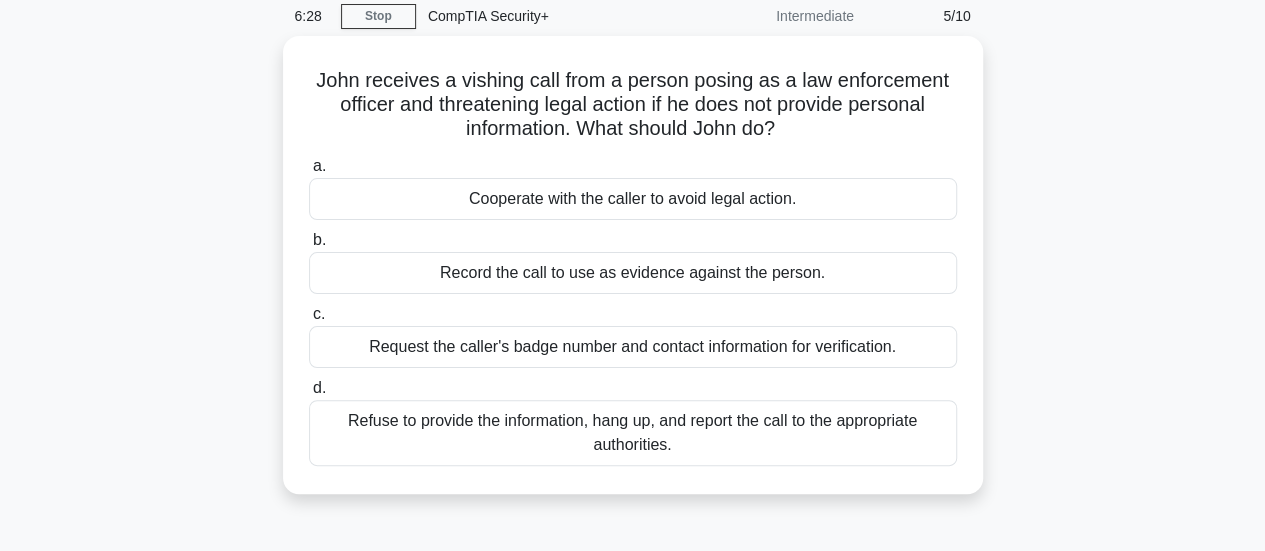 scroll, scrollTop: 82, scrollLeft: 0, axis: vertical 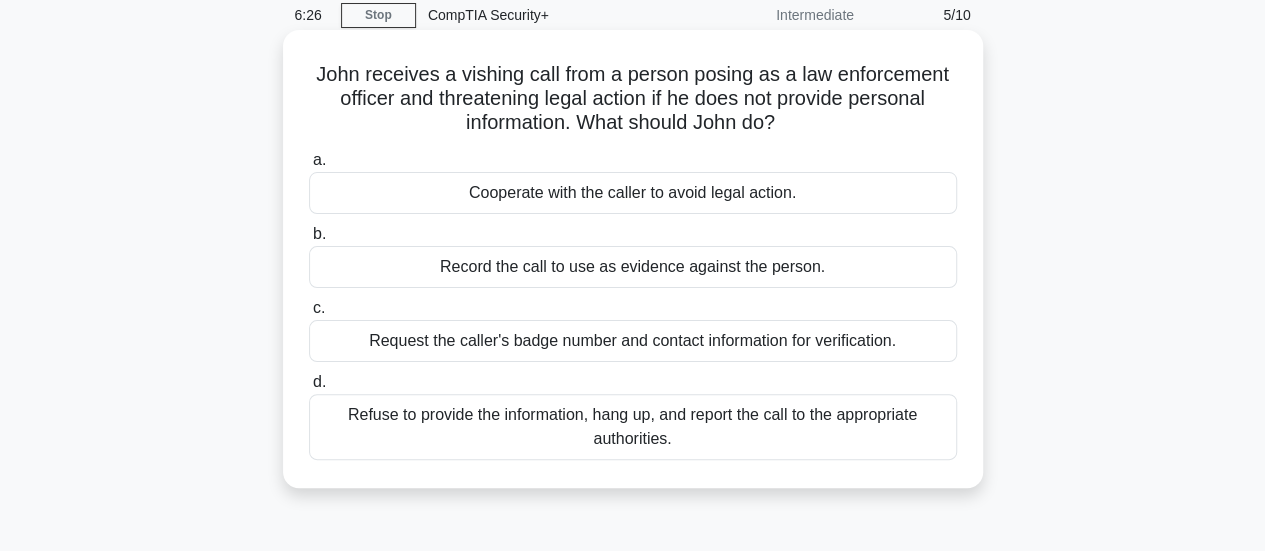 click on "Refuse to provide the information, hang up, and report the call to the appropriate authorities." at bounding box center [633, 427] 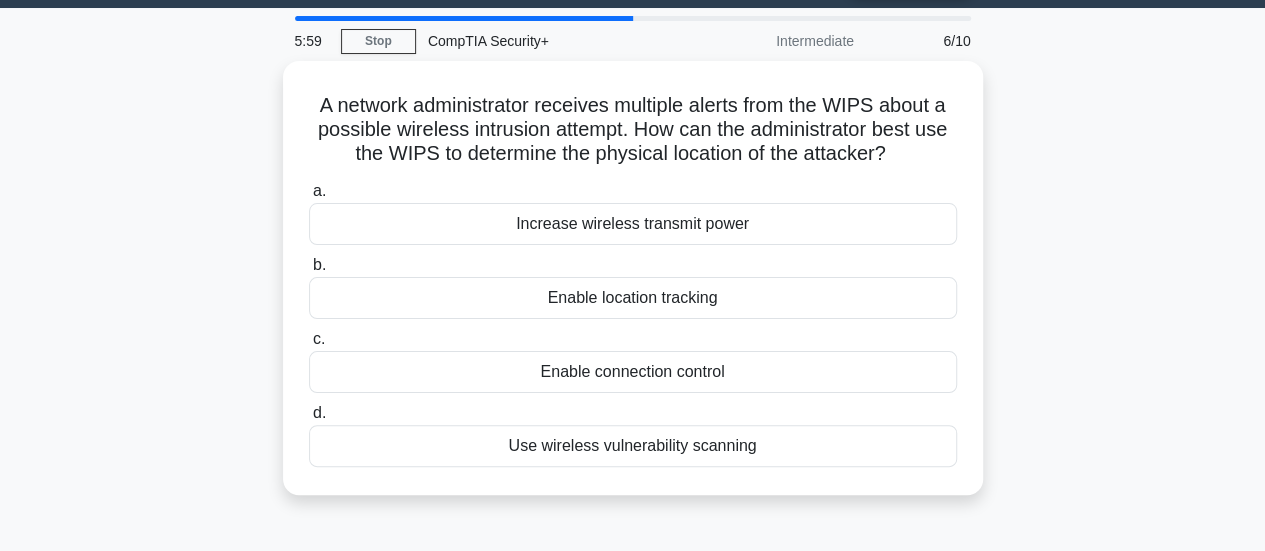 scroll, scrollTop: 62, scrollLeft: 0, axis: vertical 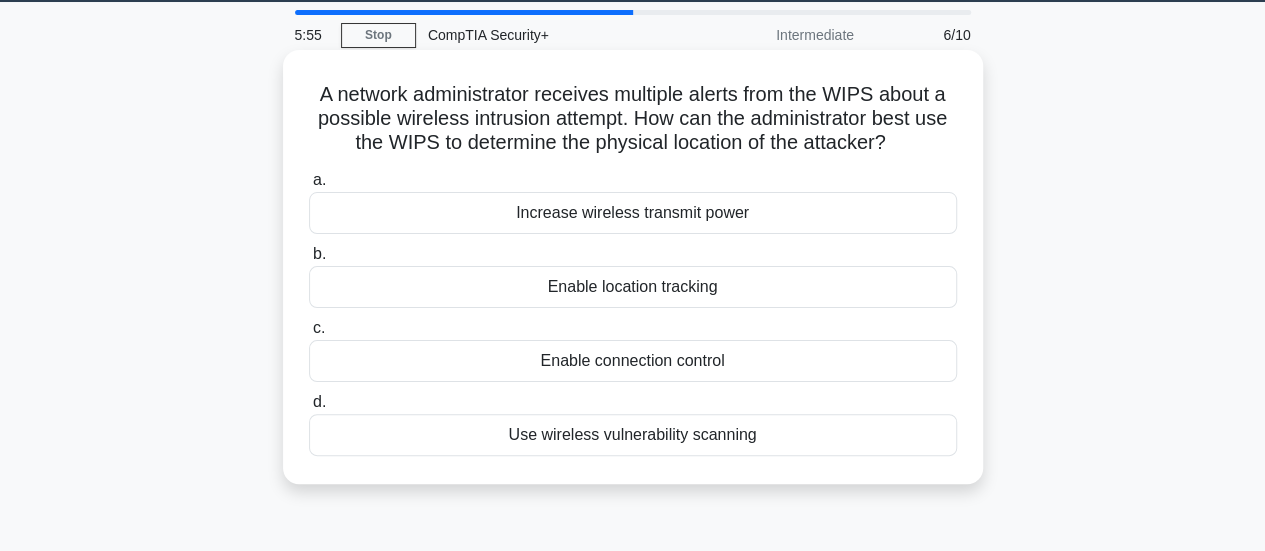 click on "Enable location tracking" at bounding box center (633, 287) 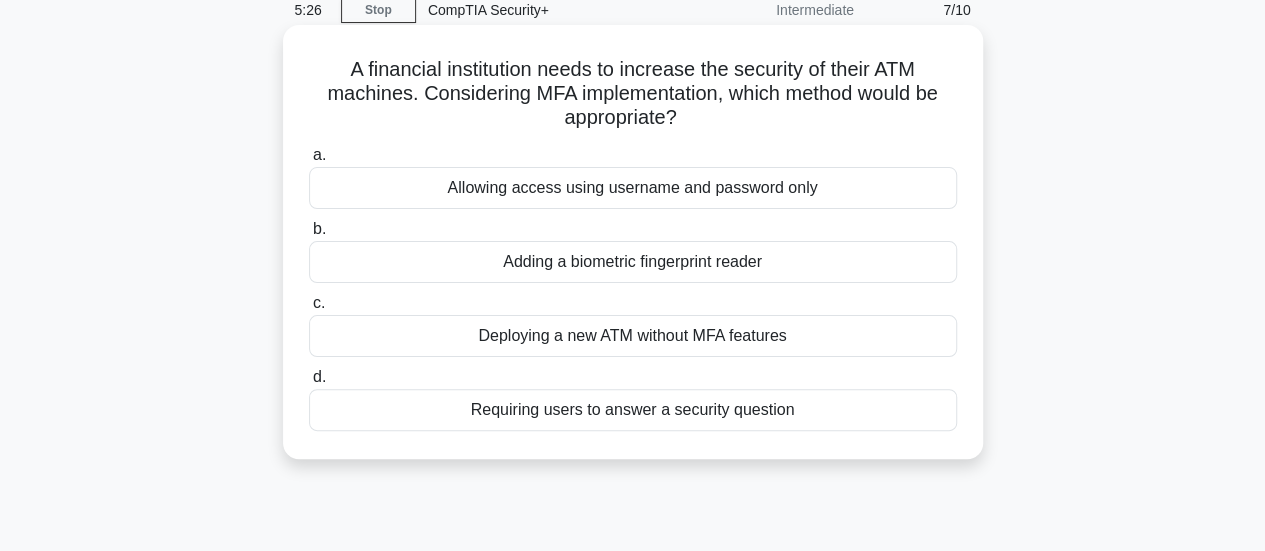 scroll, scrollTop: 89, scrollLeft: 0, axis: vertical 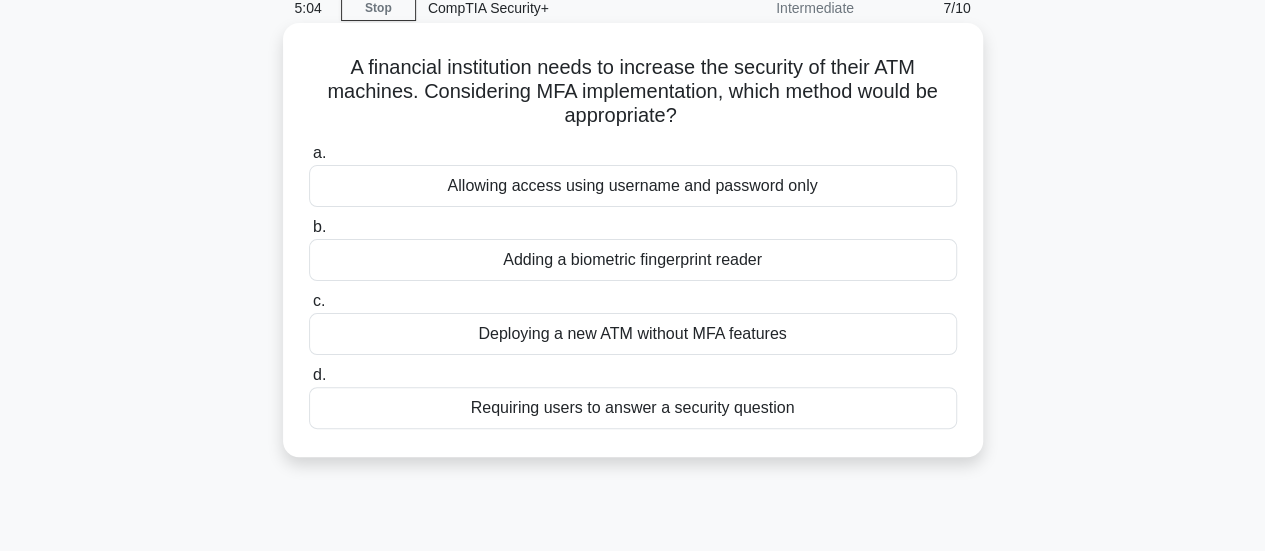click on "Requiring users to answer a security question" at bounding box center (633, 408) 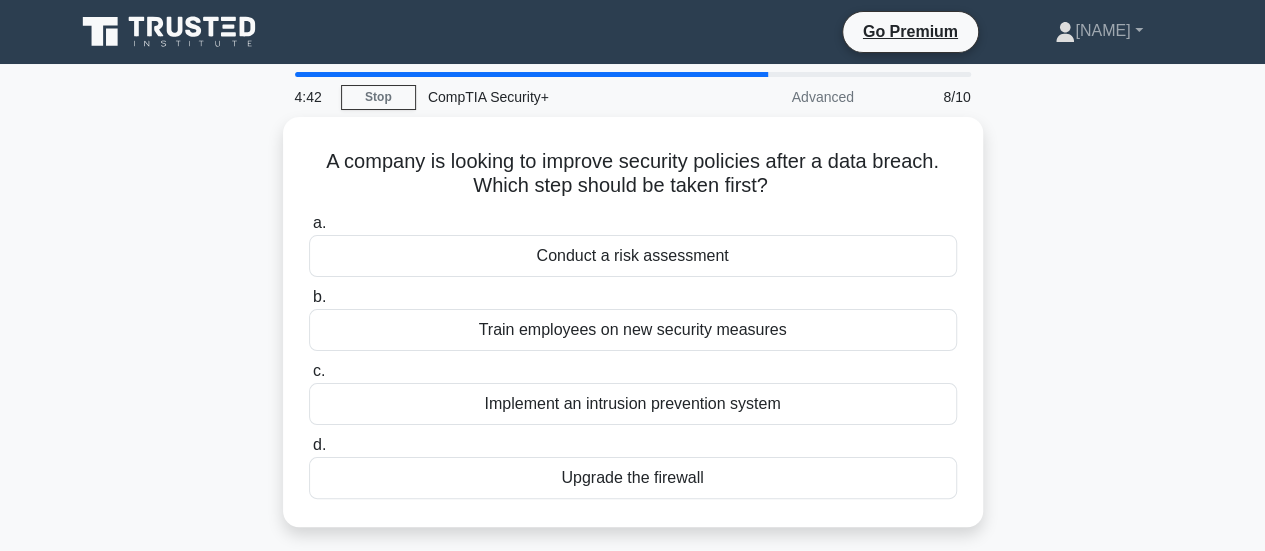 scroll, scrollTop: 60, scrollLeft: 0, axis: vertical 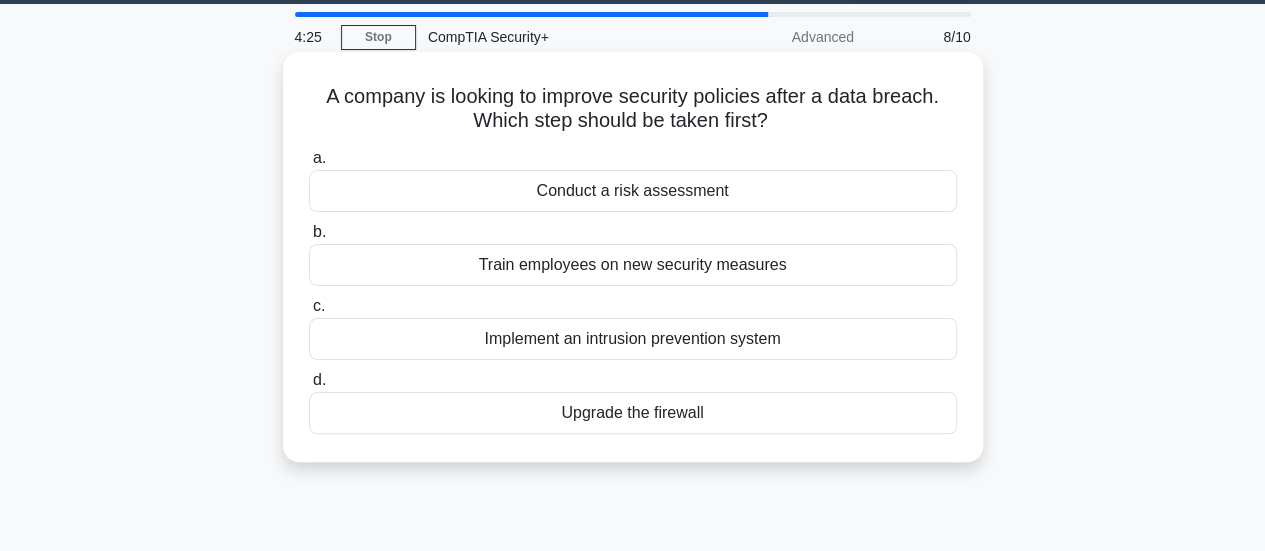 click on "Train employees on new security measures" at bounding box center (633, 265) 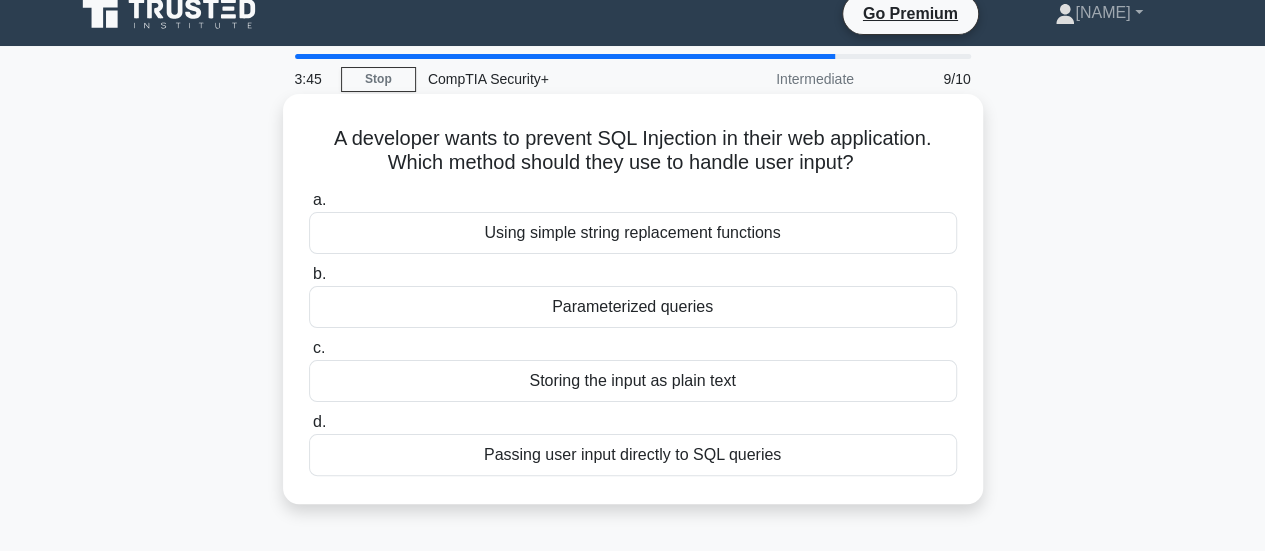 scroll, scrollTop: 19, scrollLeft: 0, axis: vertical 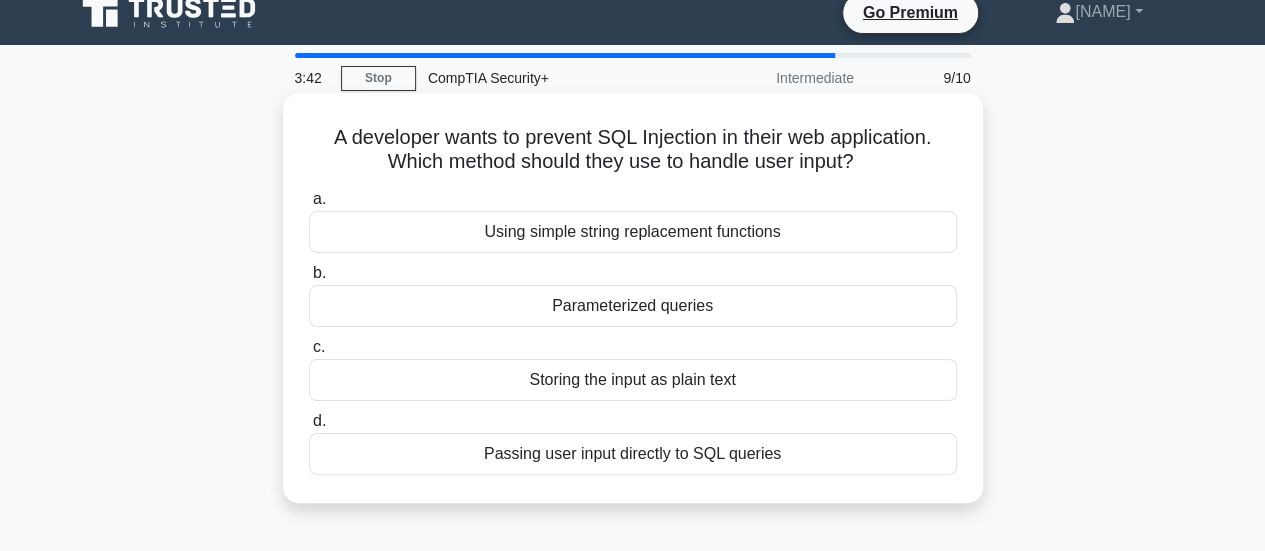 click on "Passing user input directly to SQL queries" at bounding box center (633, 454) 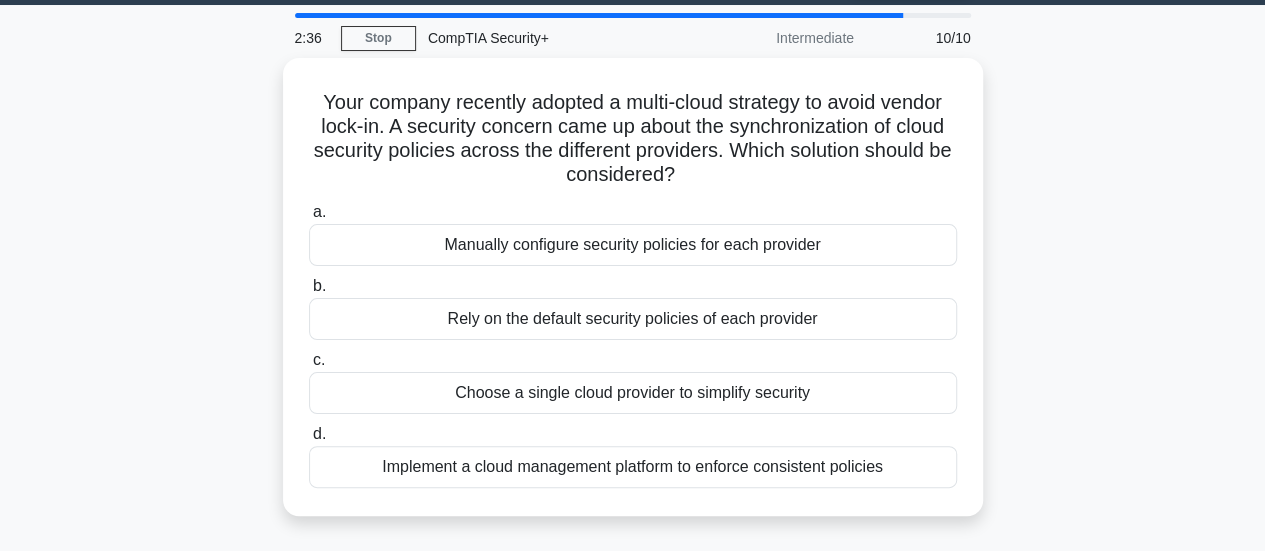 scroll, scrollTop: 60, scrollLeft: 0, axis: vertical 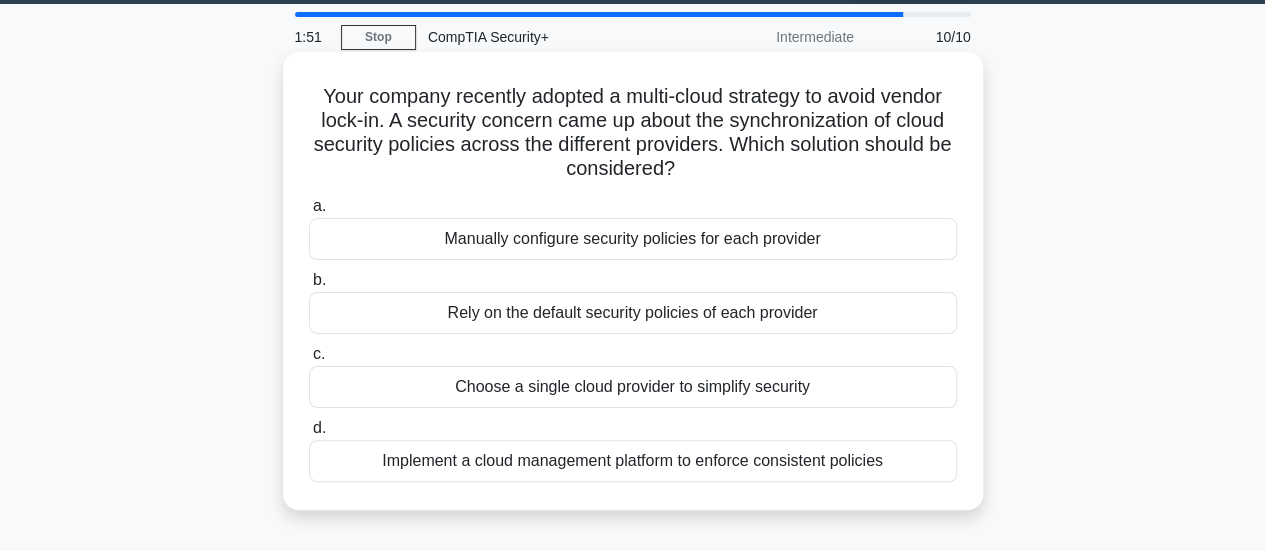 click on "Manually configure security policies for each provider" at bounding box center (633, 239) 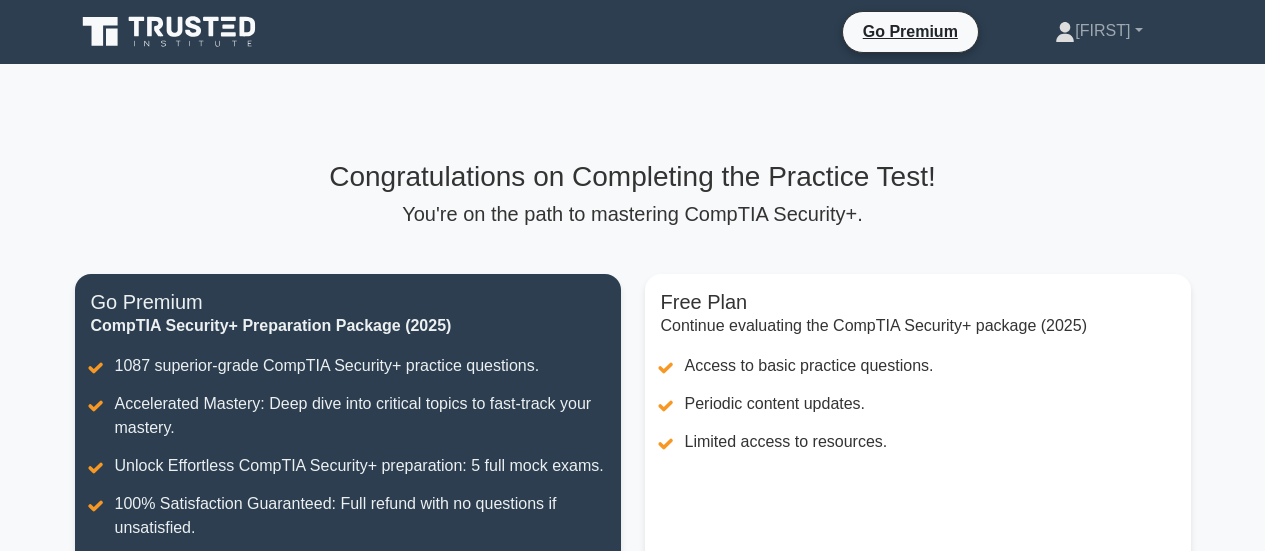 scroll, scrollTop: 494, scrollLeft: 0, axis: vertical 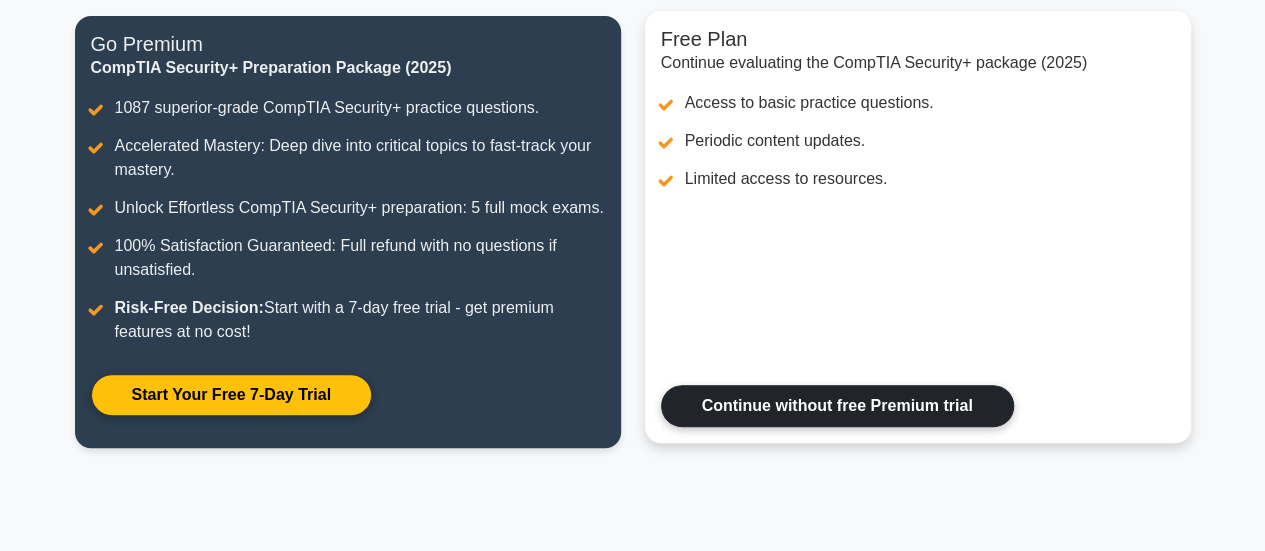 click on "Continue without free Premium trial" at bounding box center (837, 406) 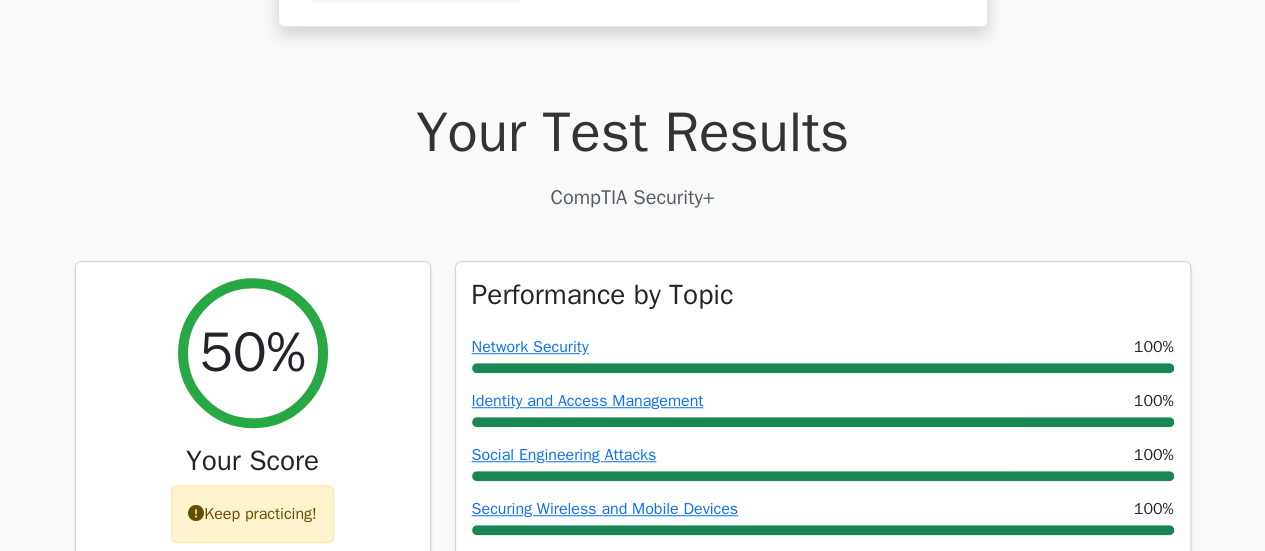 scroll, scrollTop: 0, scrollLeft: 0, axis: both 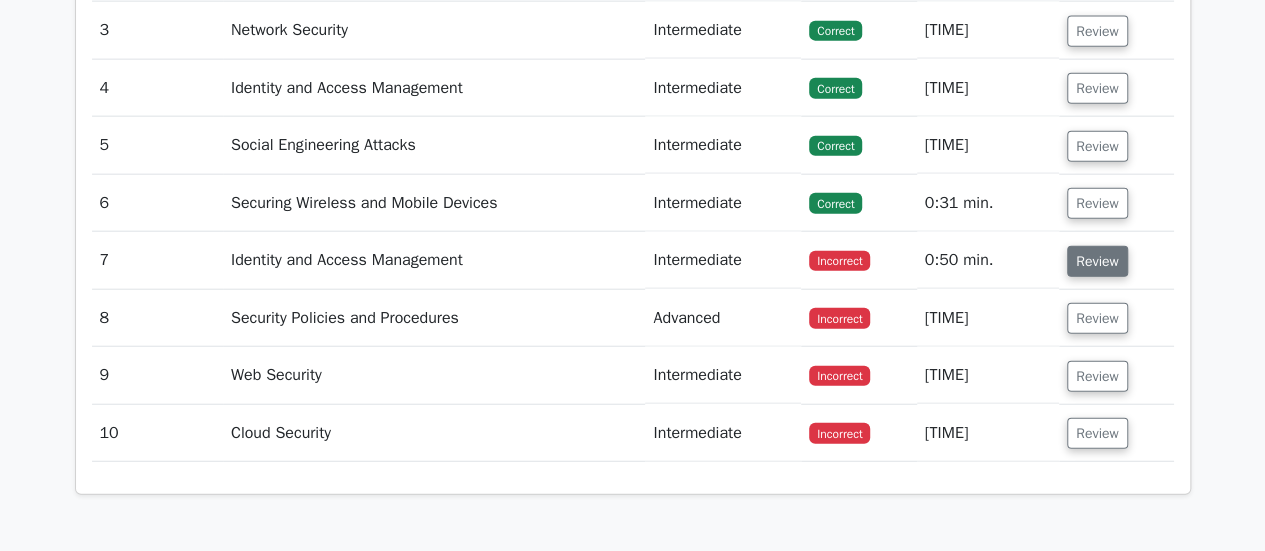 click on "Review" at bounding box center (1097, 261) 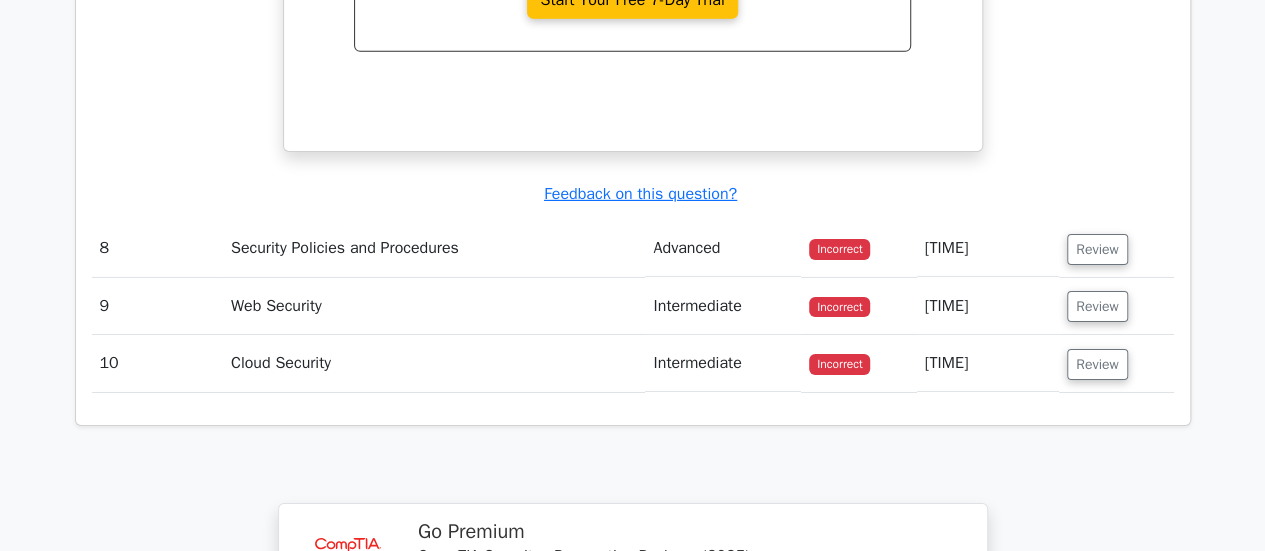 scroll, scrollTop: 3268, scrollLeft: 0, axis: vertical 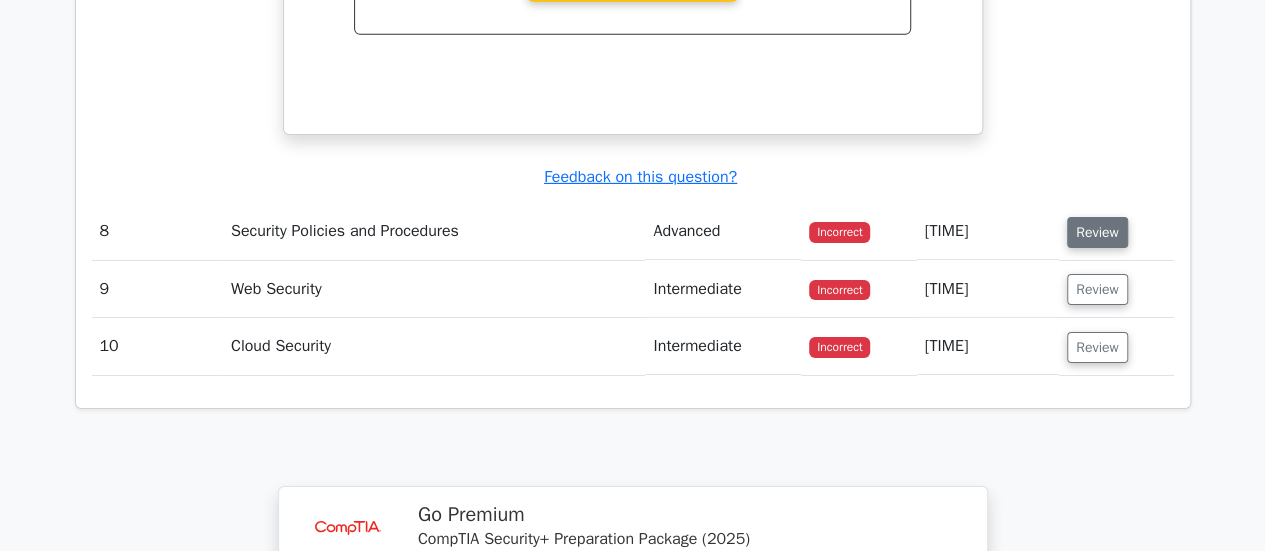 click on "Review" at bounding box center (1097, 232) 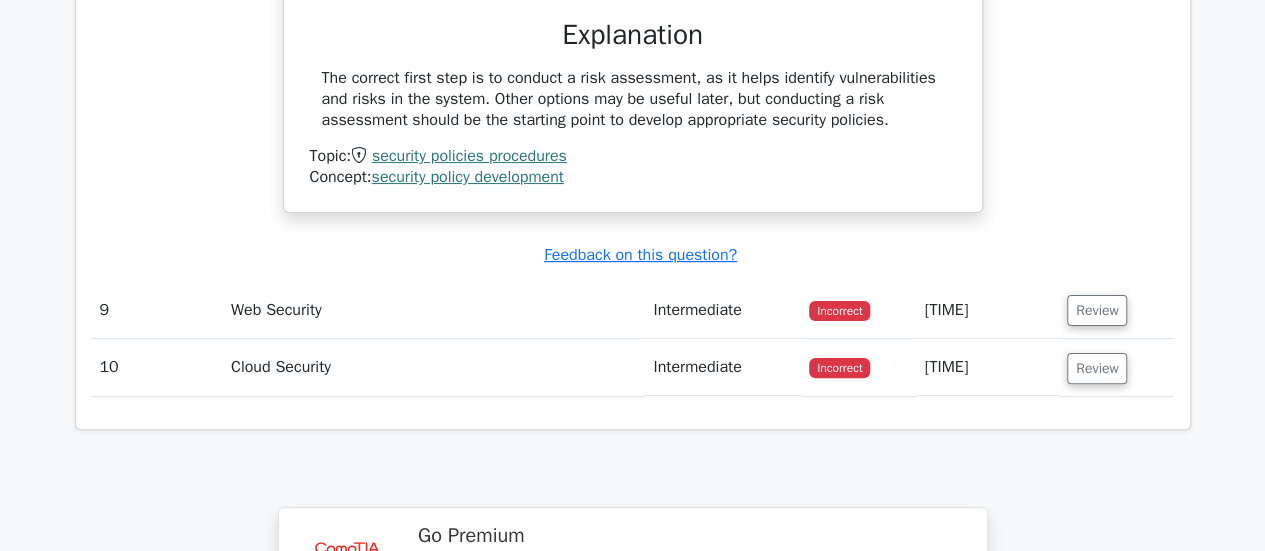 scroll, scrollTop: 3895, scrollLeft: 0, axis: vertical 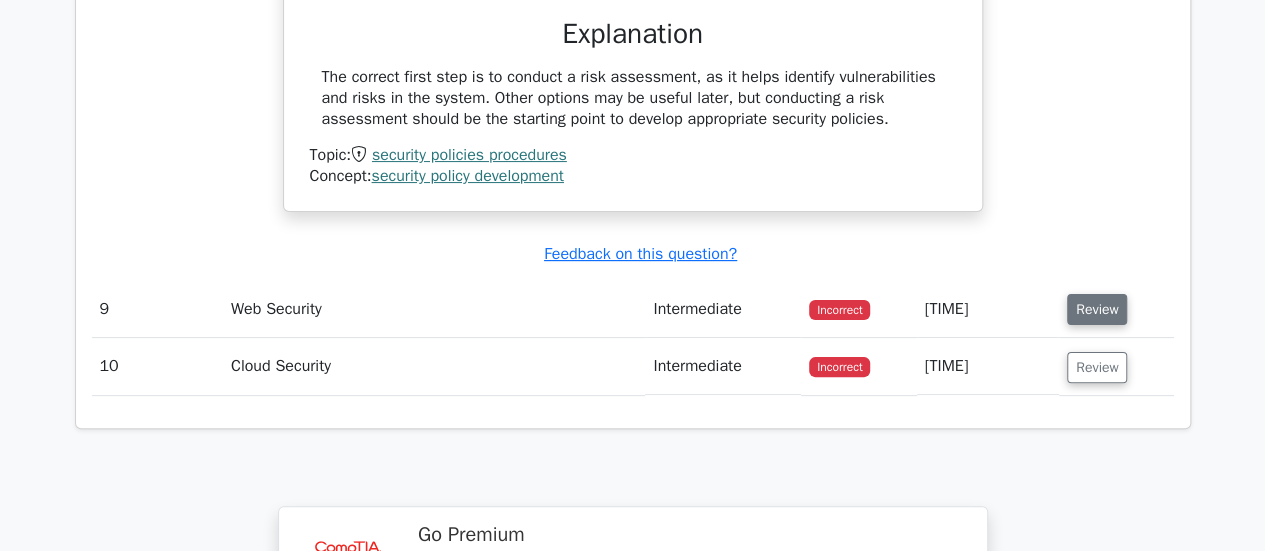 click on "Review" at bounding box center [1097, 309] 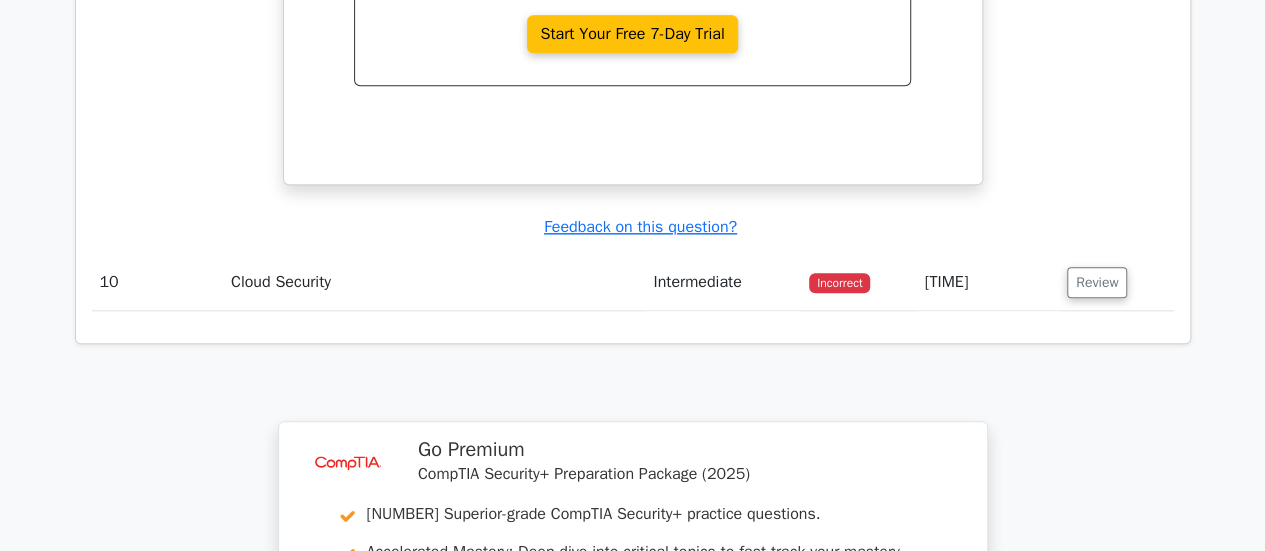 scroll, scrollTop: 4790, scrollLeft: 0, axis: vertical 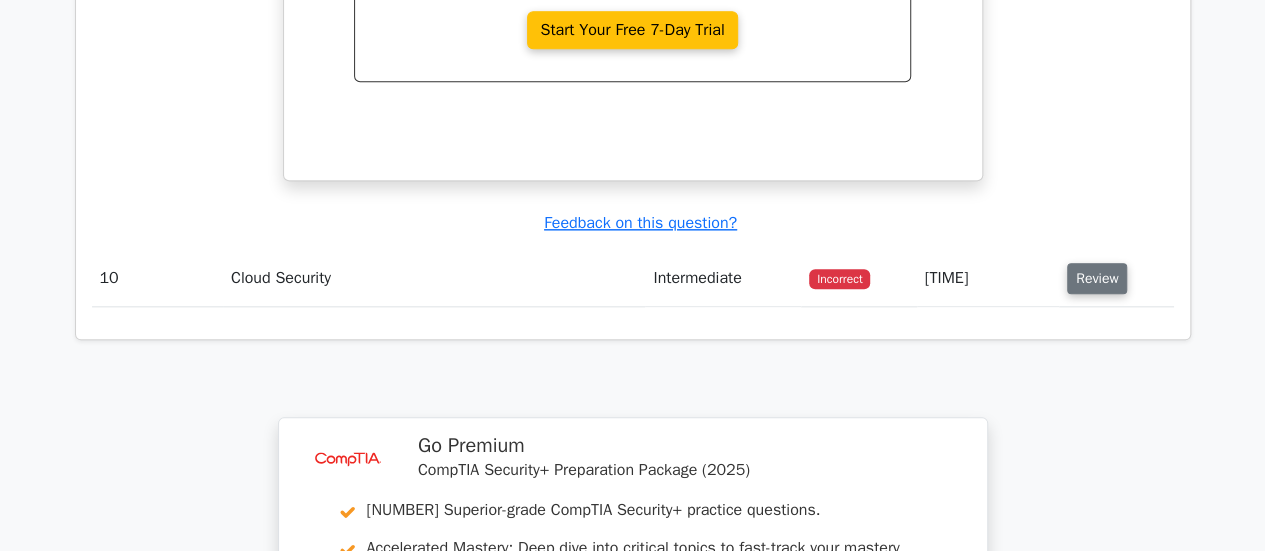 click on "Review" at bounding box center [1097, 278] 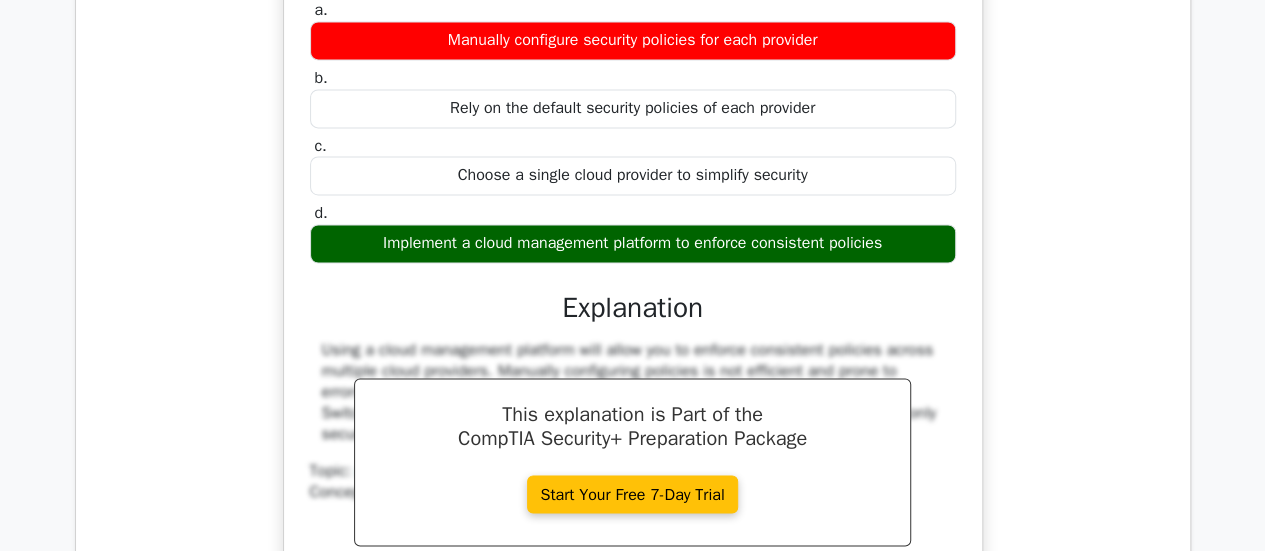 scroll, scrollTop: 5237, scrollLeft: 0, axis: vertical 